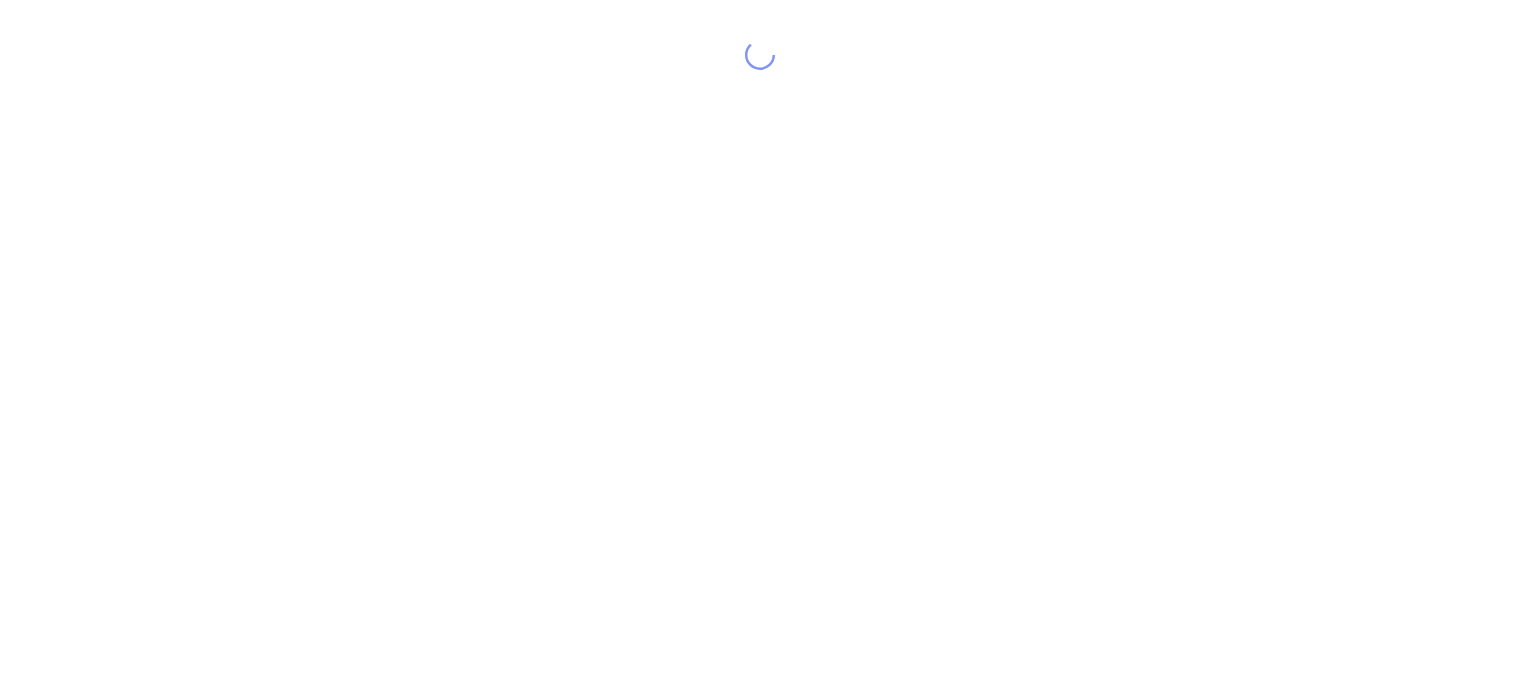 scroll, scrollTop: 0, scrollLeft: 0, axis: both 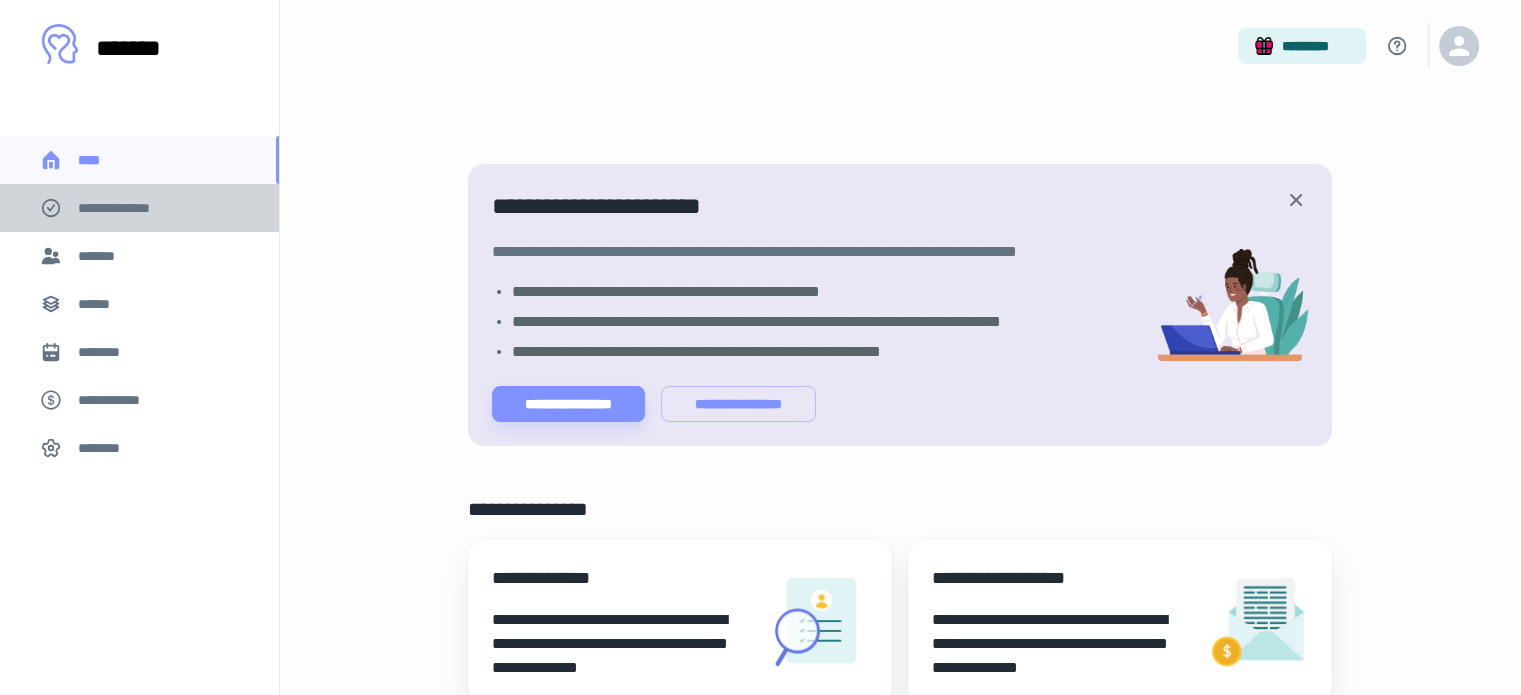 click on "**********" at bounding box center [127, 208] 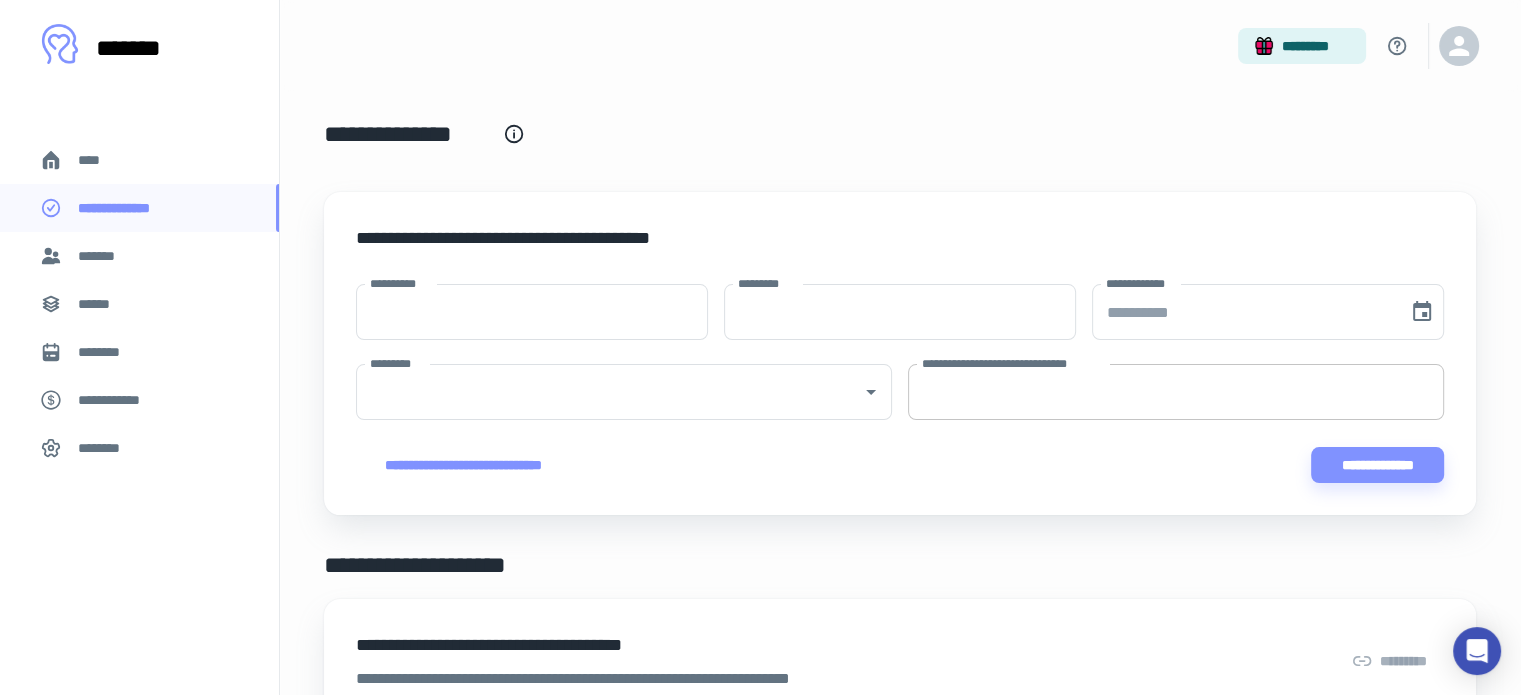 click on "**********" at bounding box center [1176, 392] 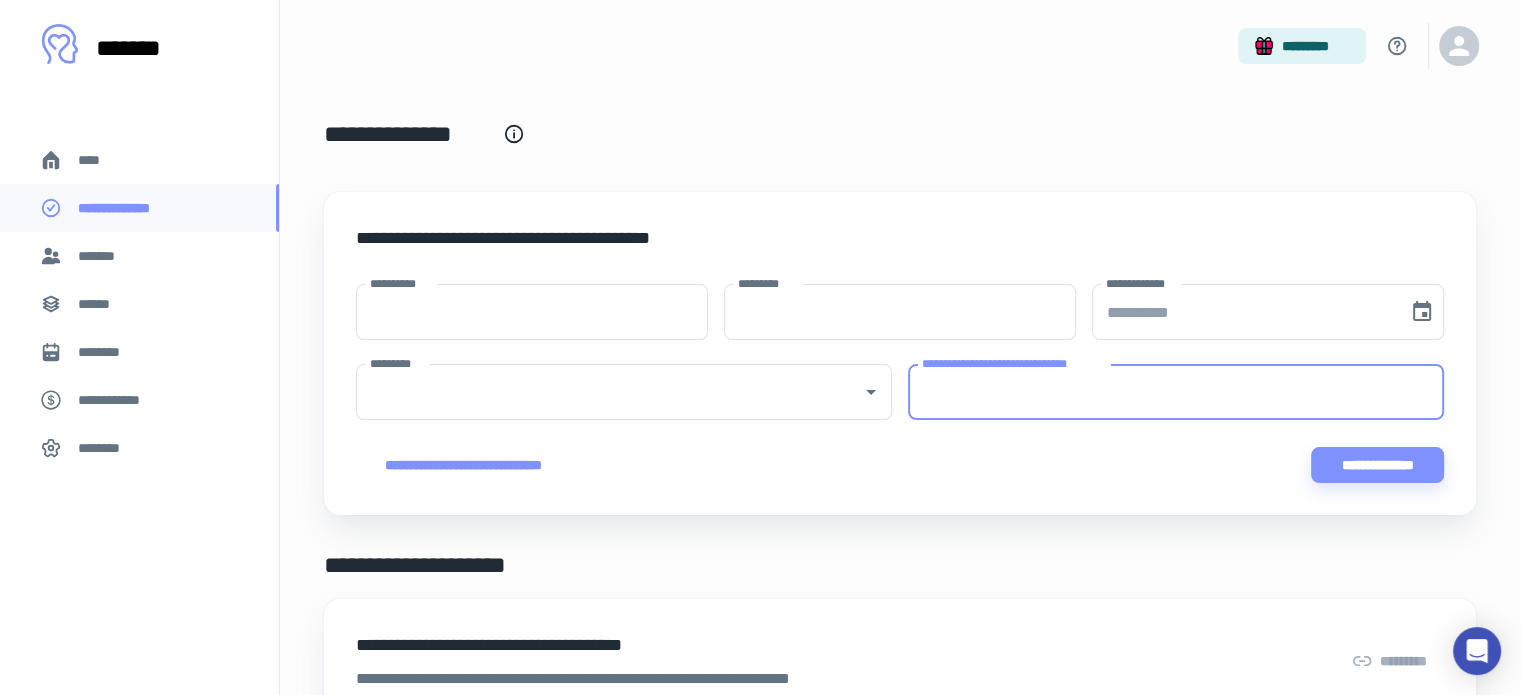 paste on "**********" 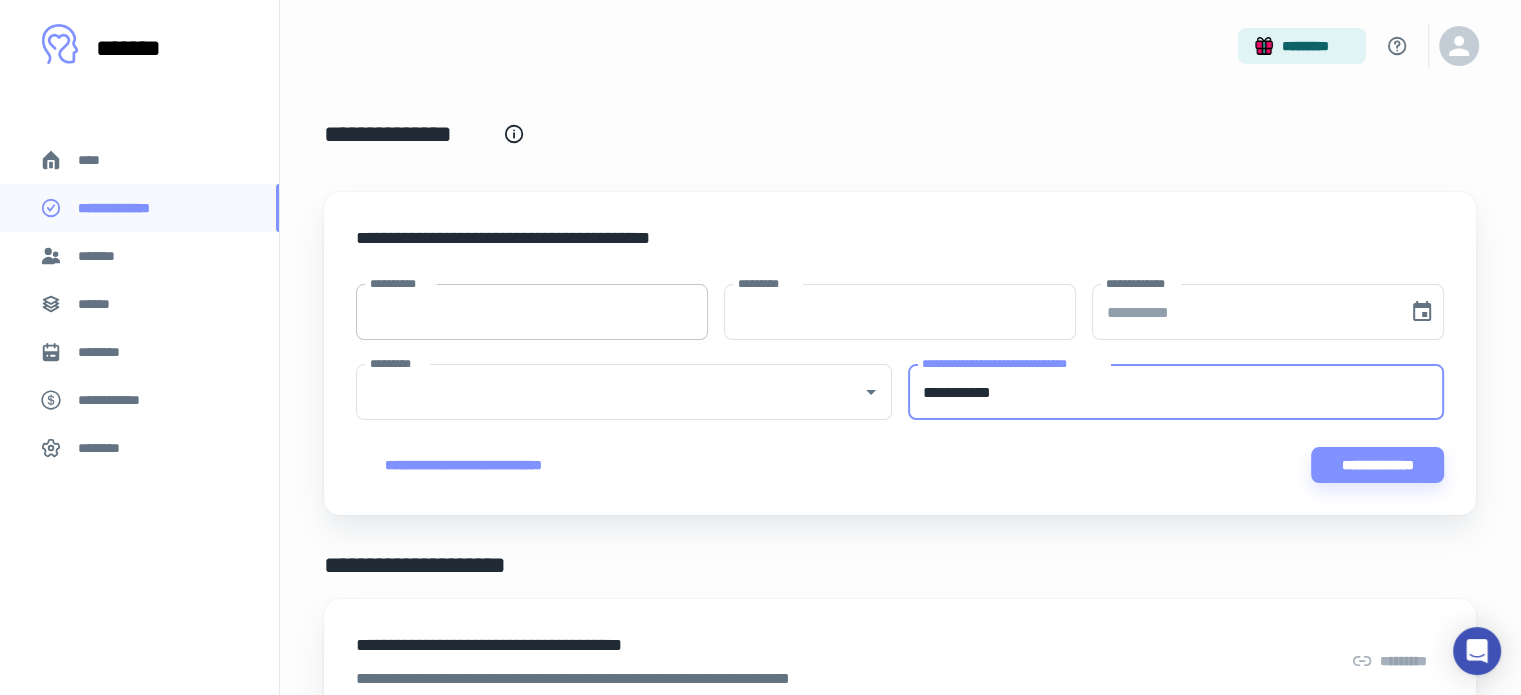 type on "**********" 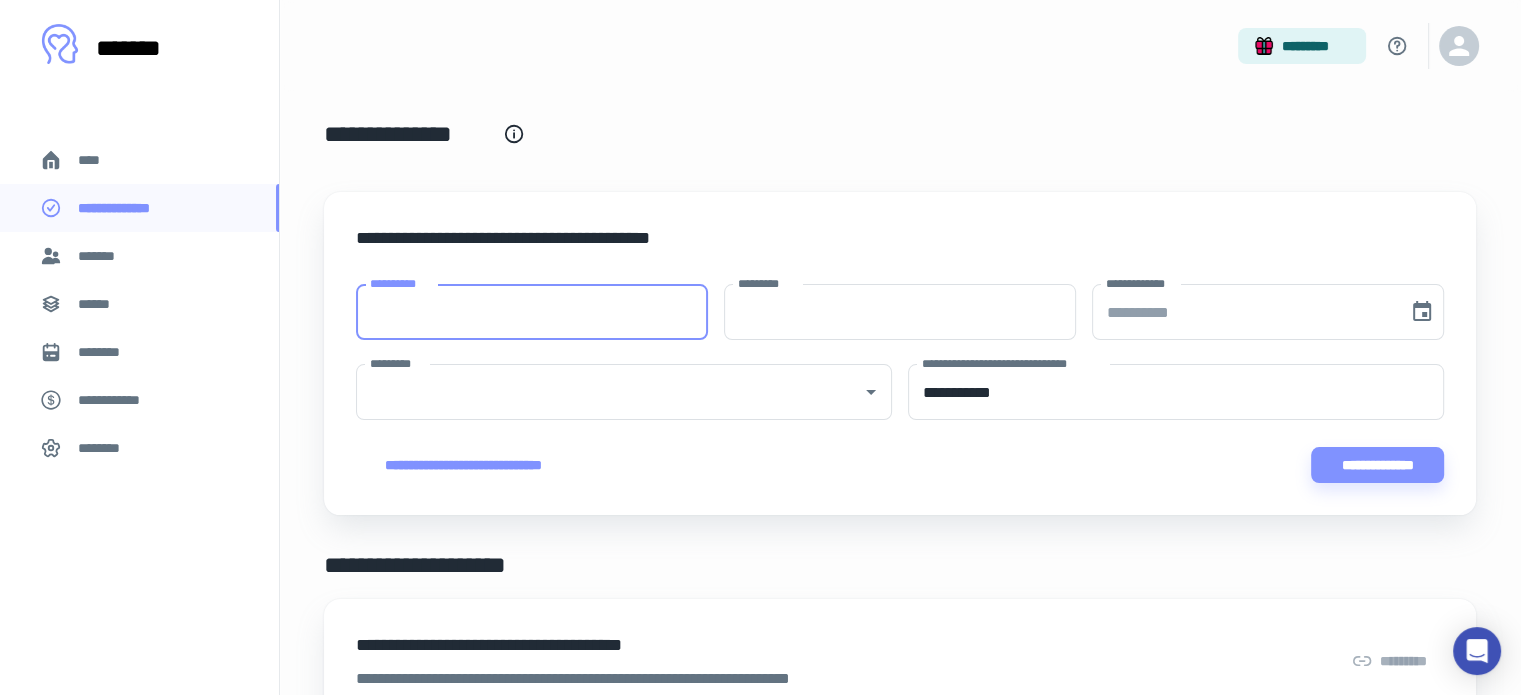click on "**********" at bounding box center [532, 312] 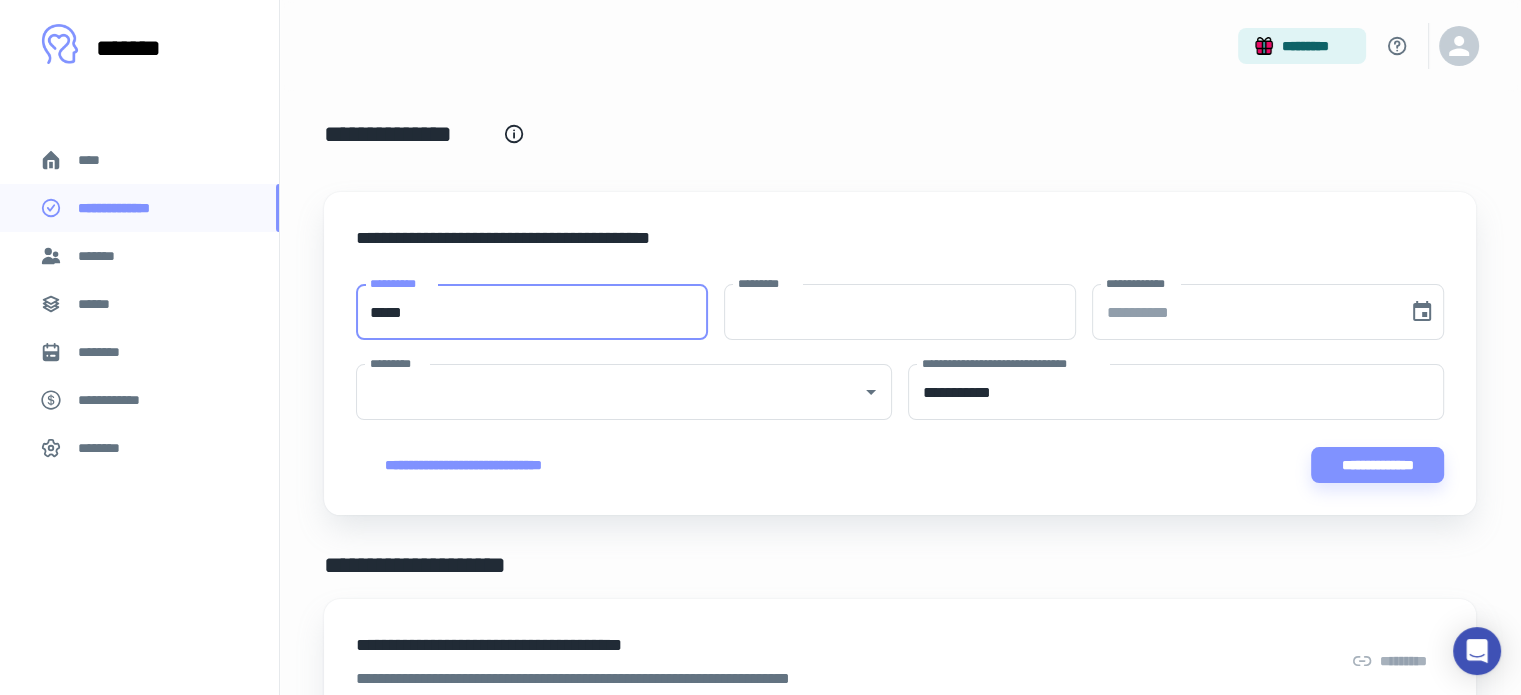 type on "*****" 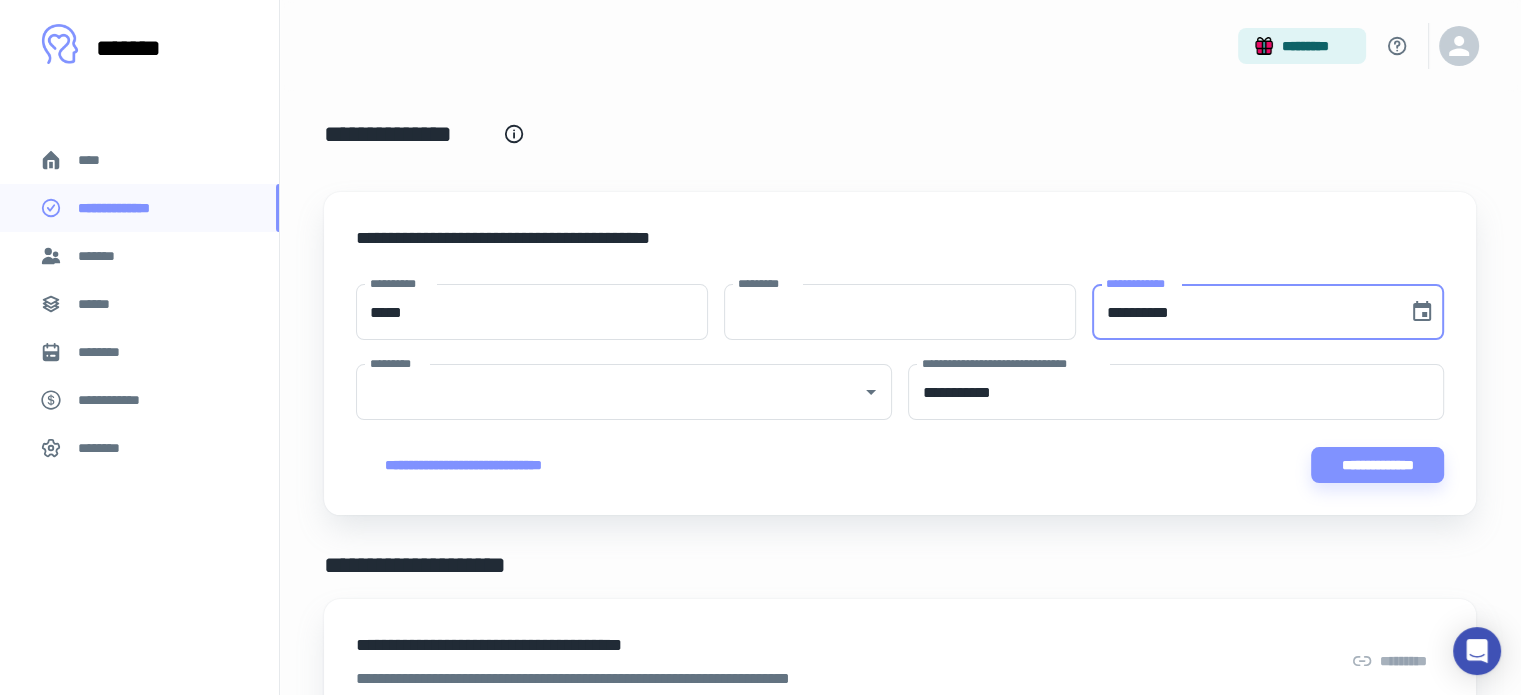 click on "**********" at bounding box center (1243, 312) 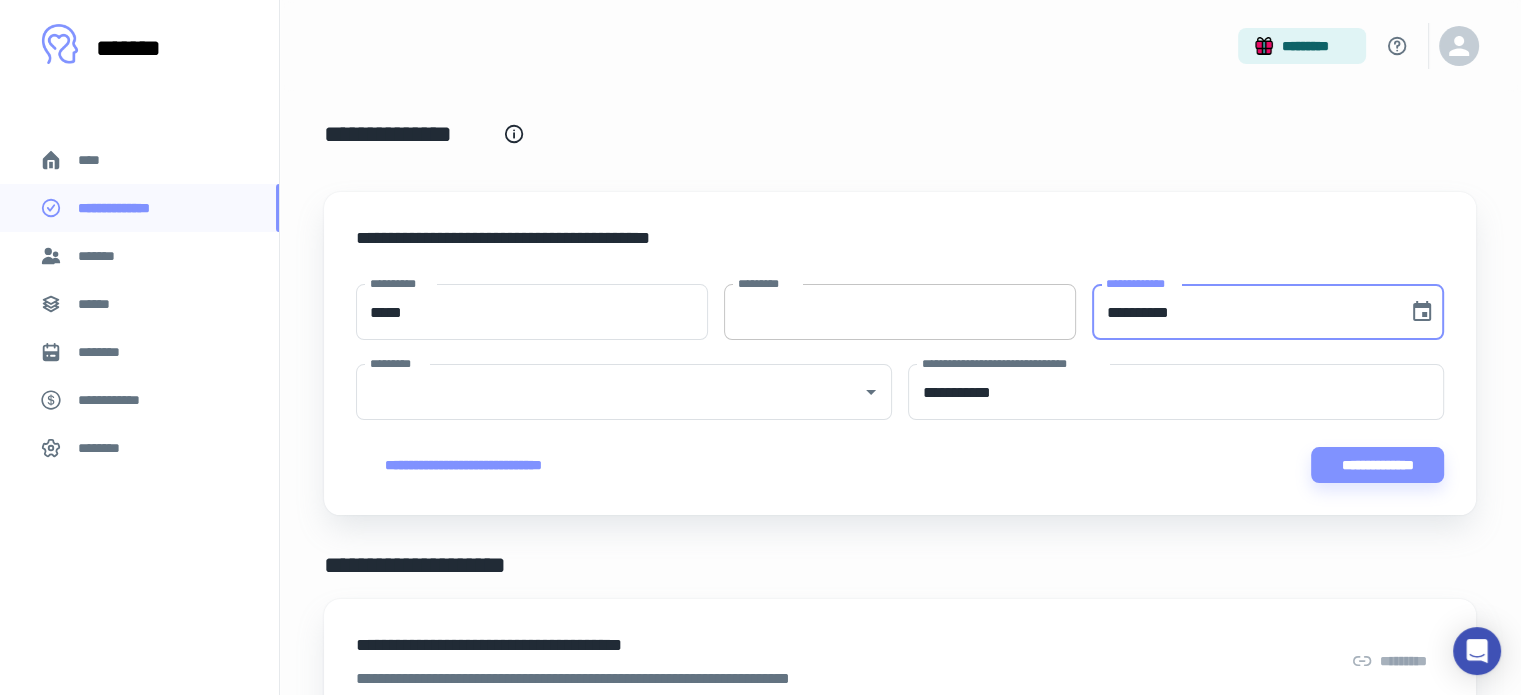 type on "**********" 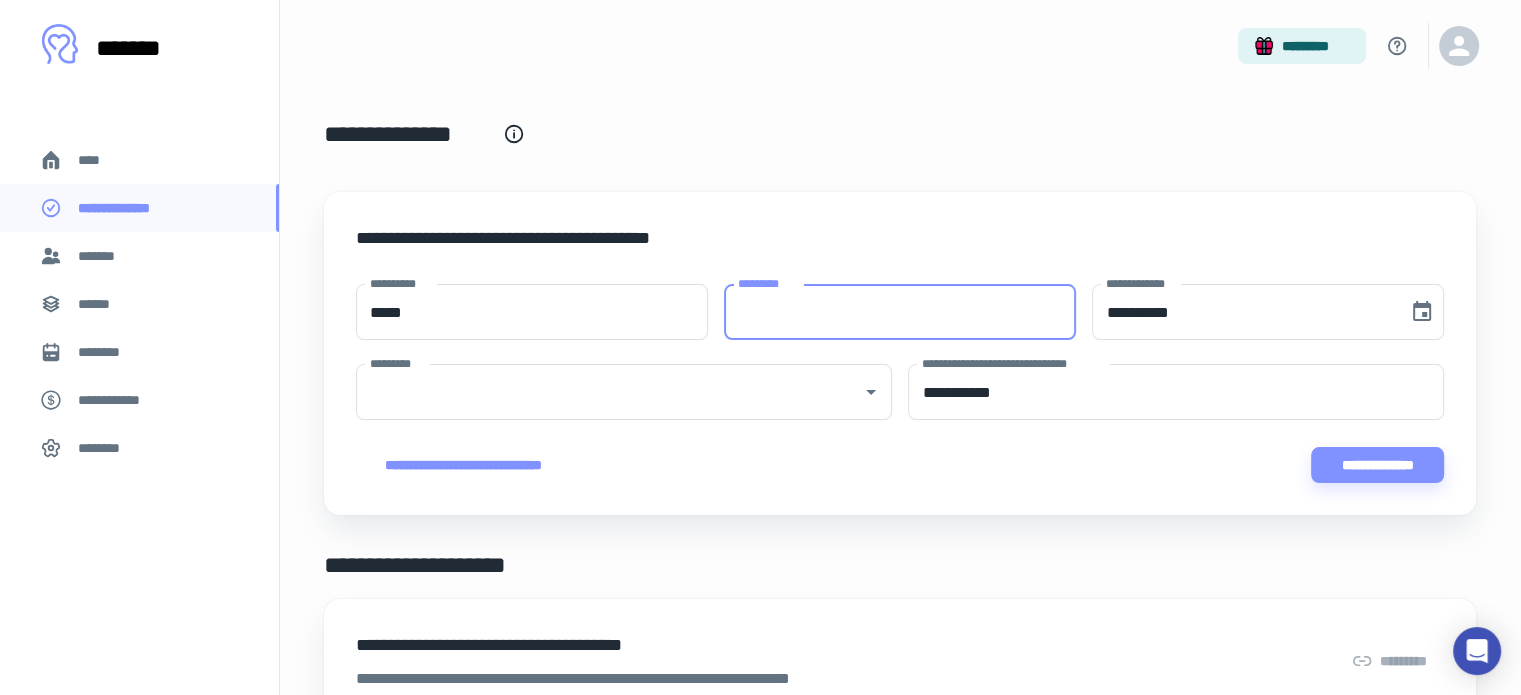 click on "*********" at bounding box center (900, 312) 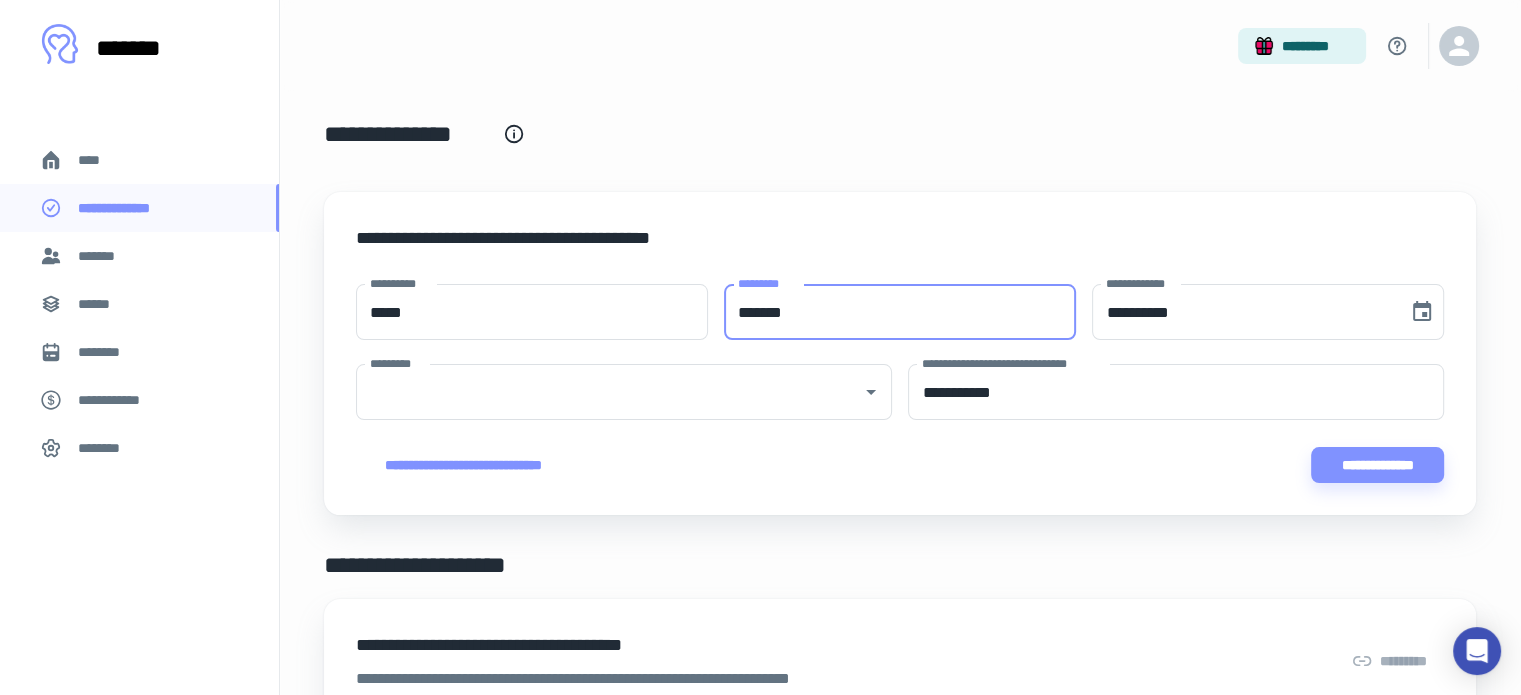type on "******" 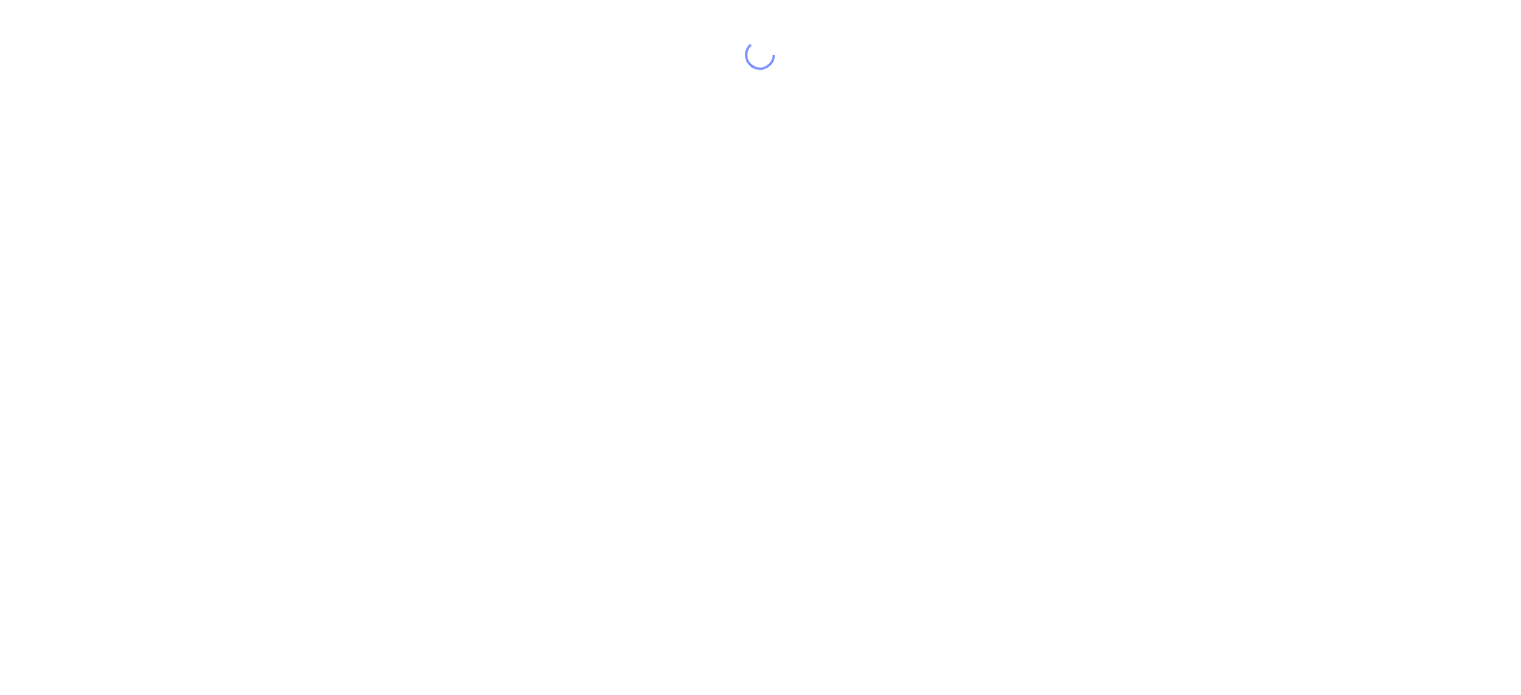 scroll, scrollTop: 0, scrollLeft: 0, axis: both 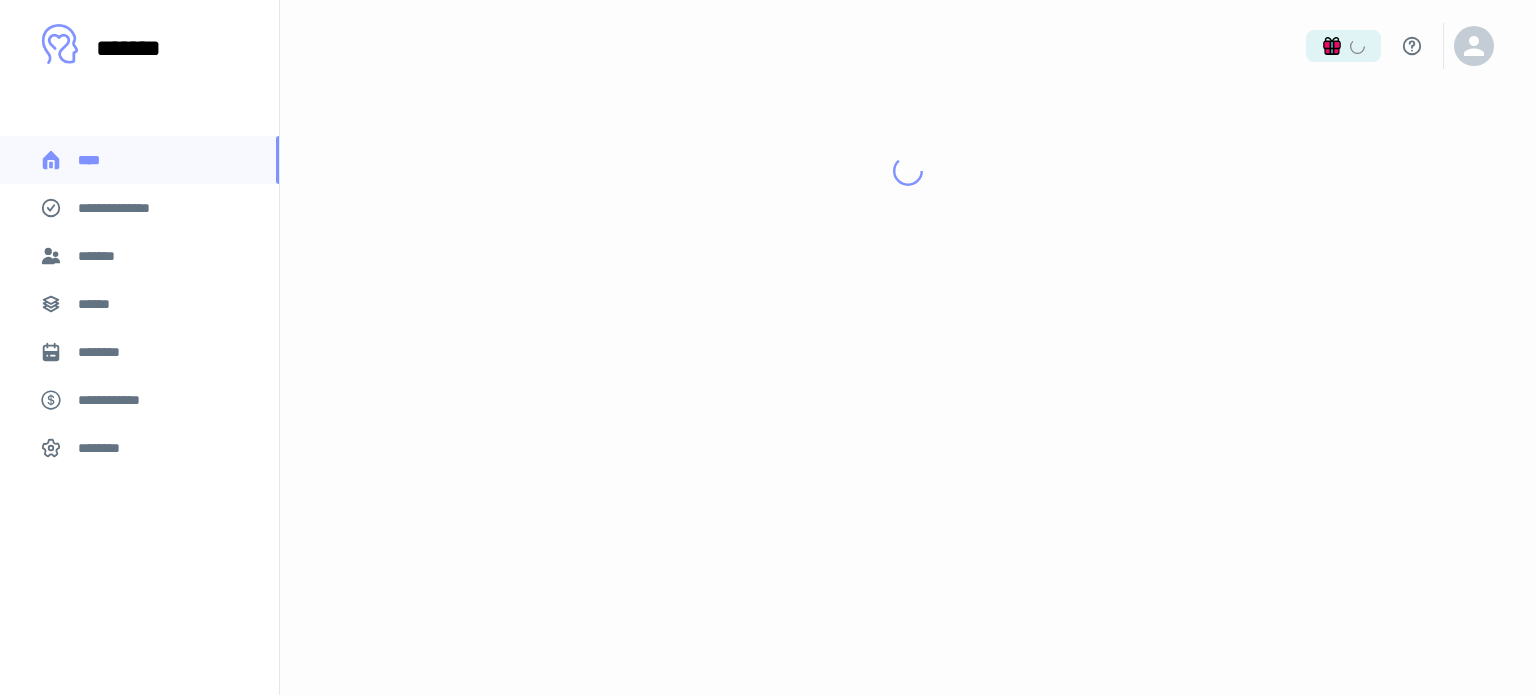 click on "**********" at bounding box center (127, 208) 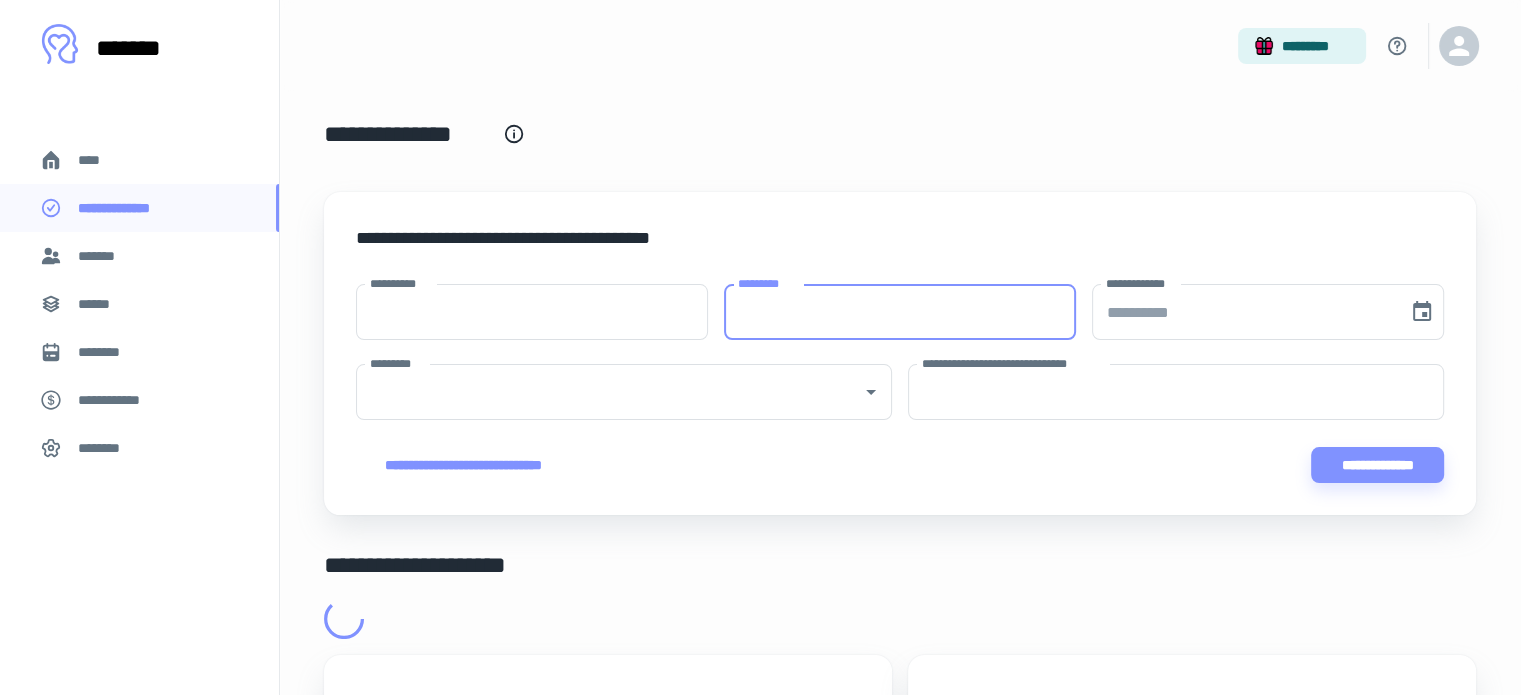 click on "*********" at bounding box center [900, 312] 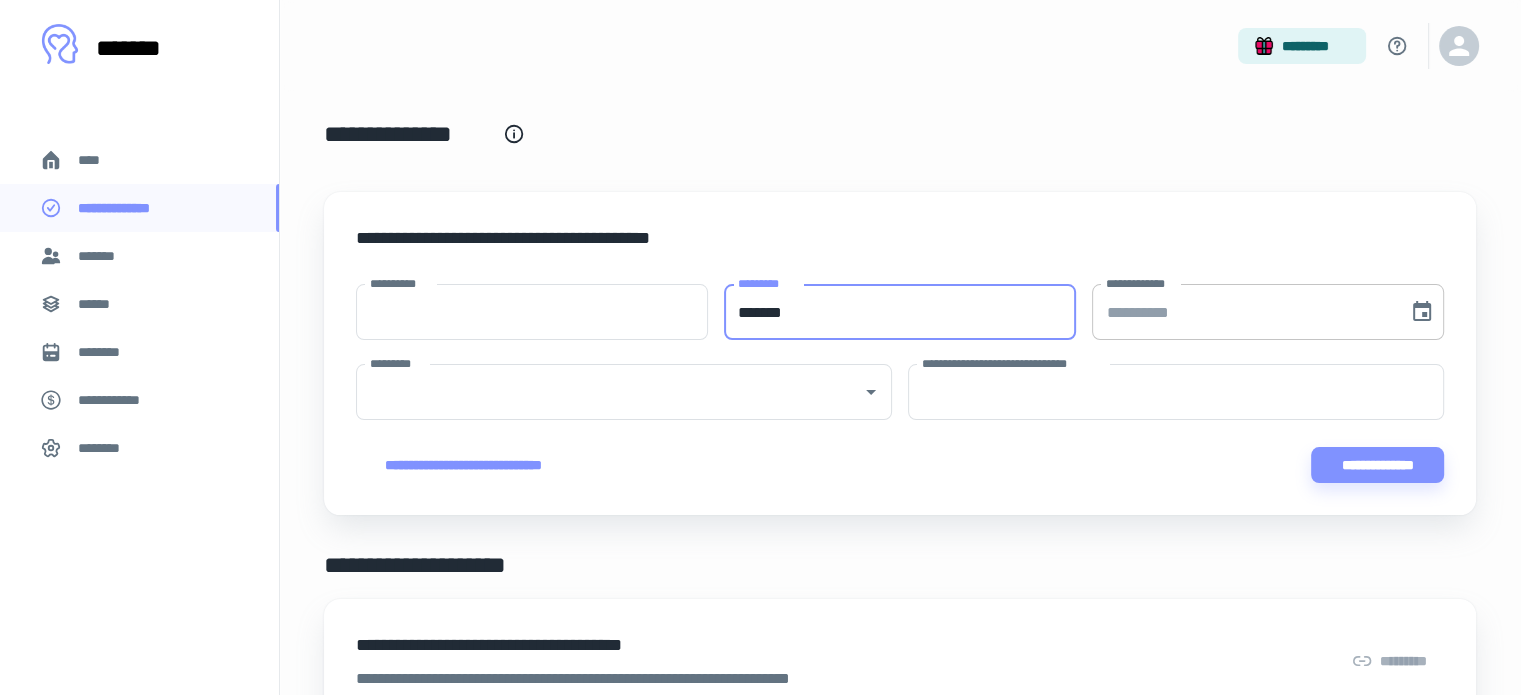 type on "******" 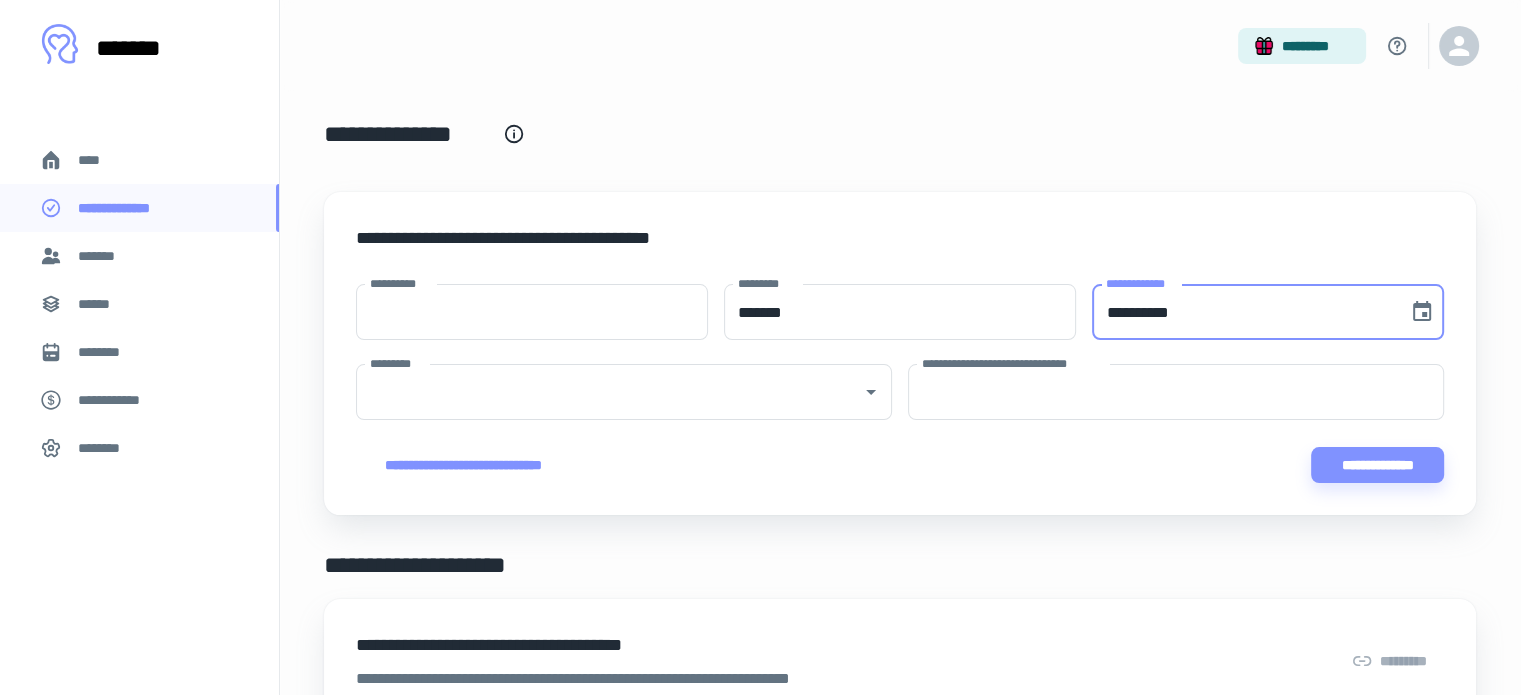 click on "**********" at bounding box center [1243, 312] 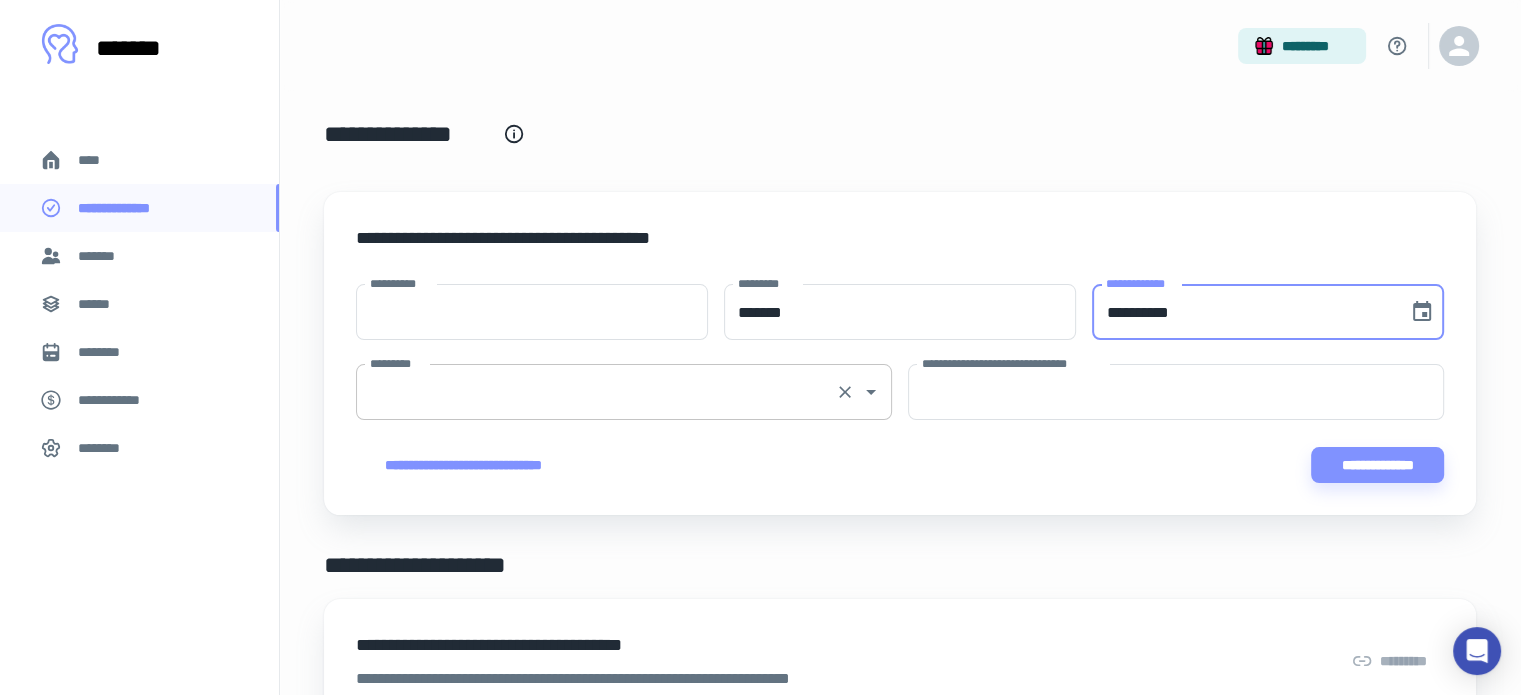 type on "**********" 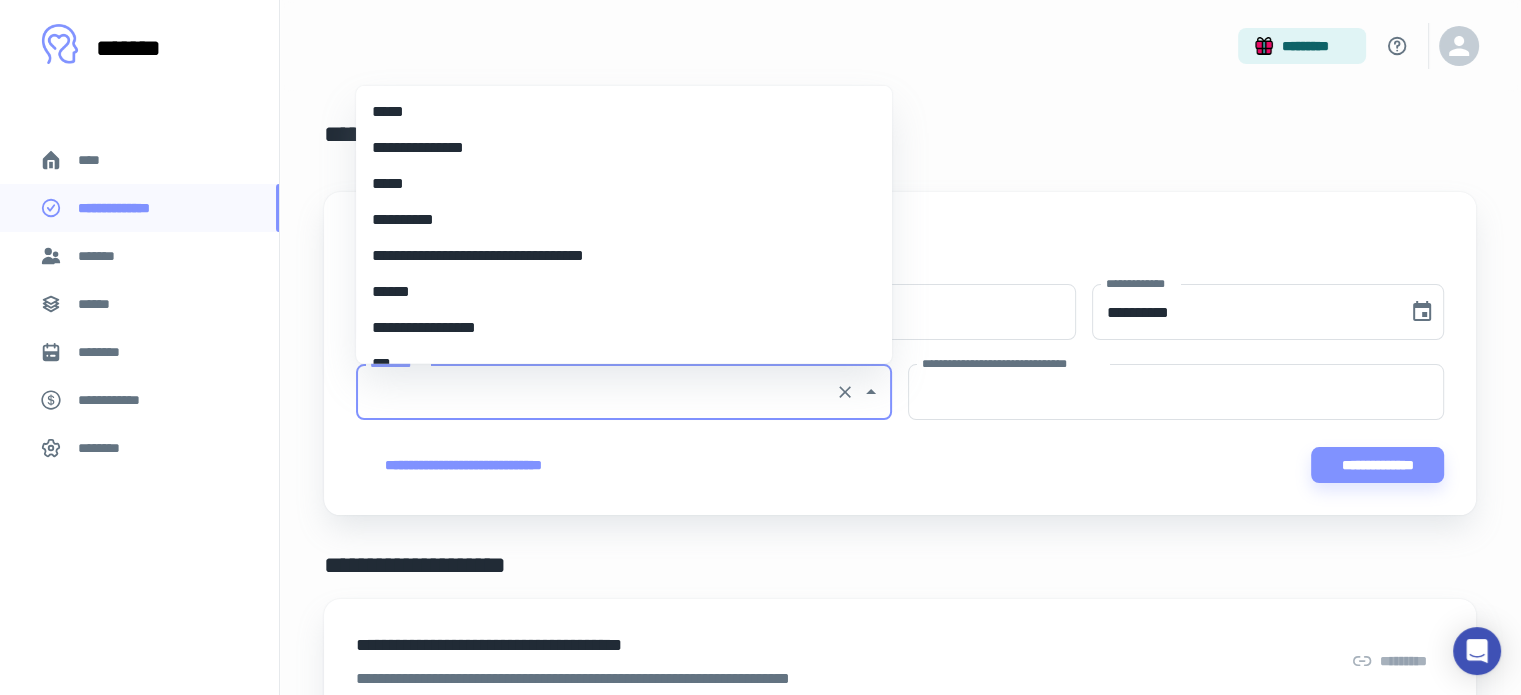 scroll, scrollTop: 8514, scrollLeft: 0, axis: vertical 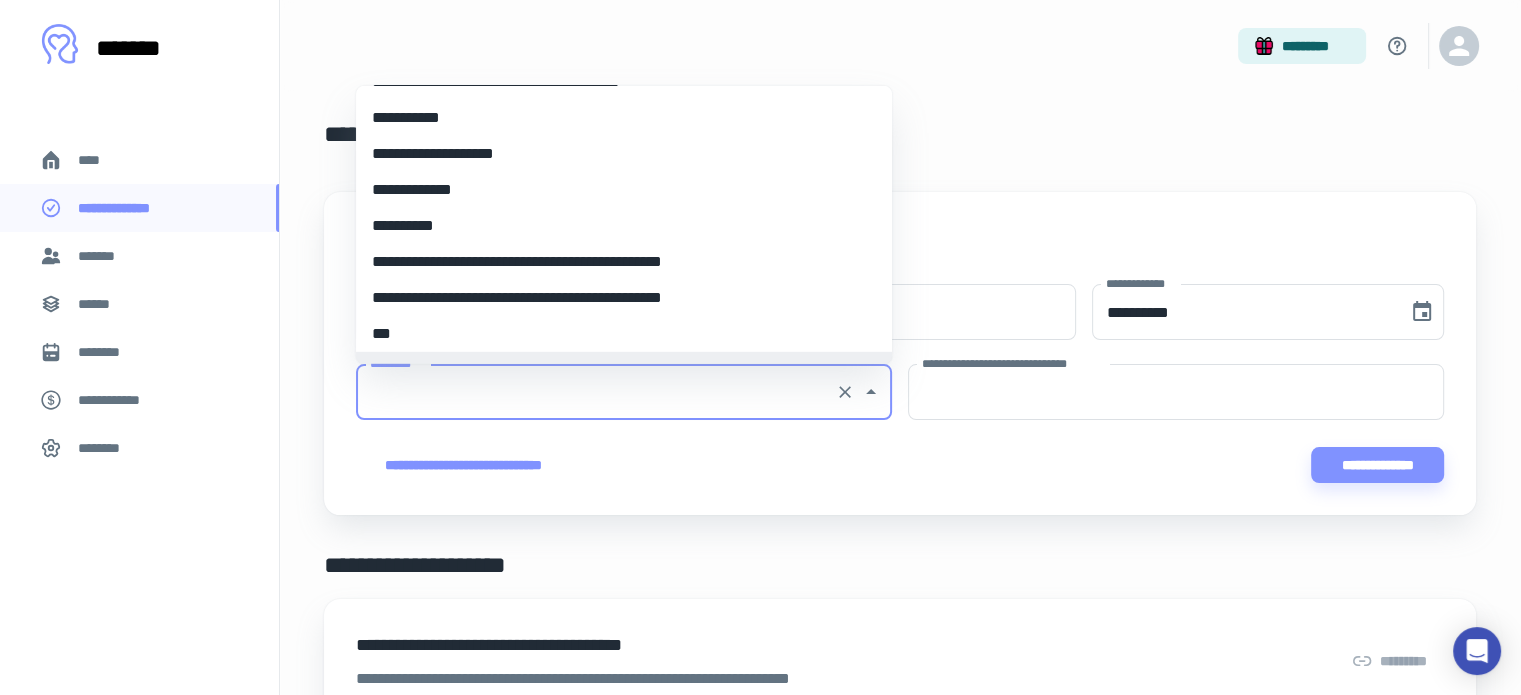 click on "*********" at bounding box center [596, 392] 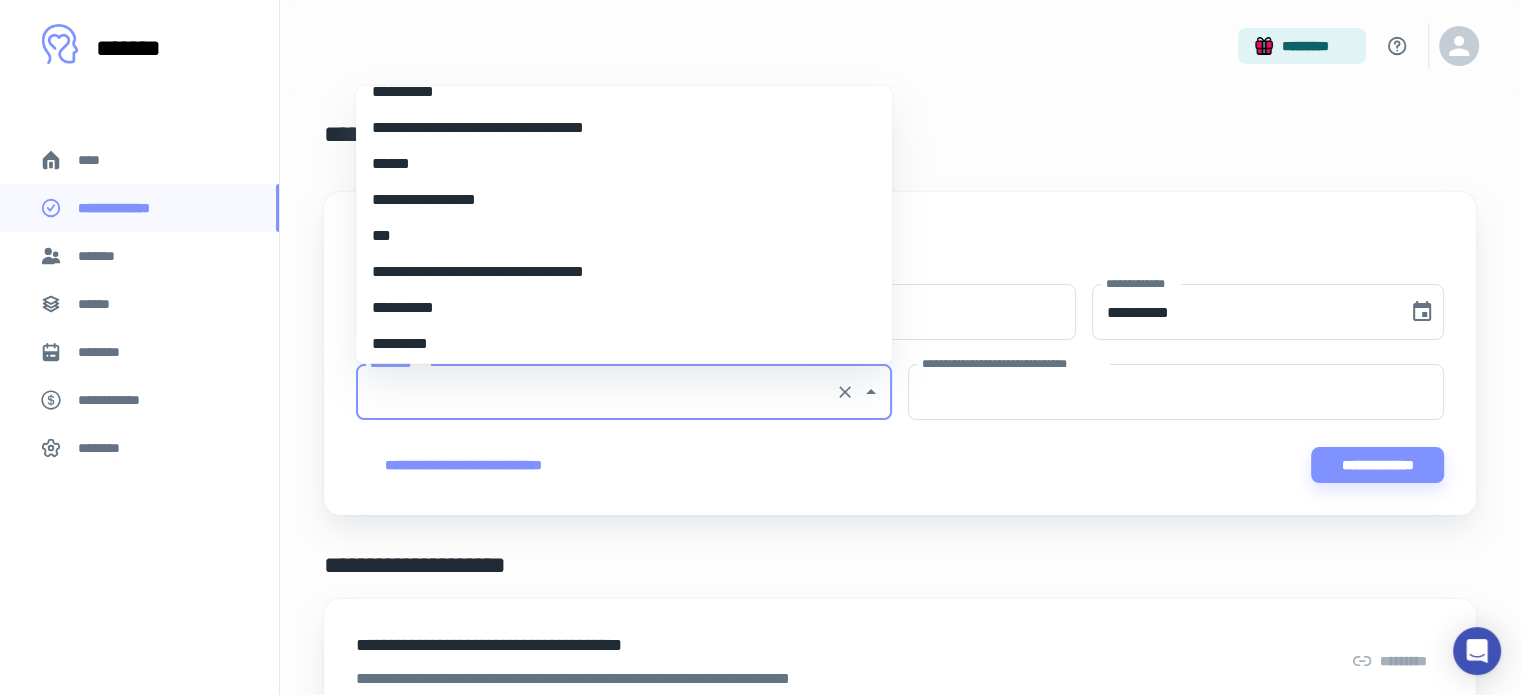 scroll, scrollTop: 0, scrollLeft: 0, axis: both 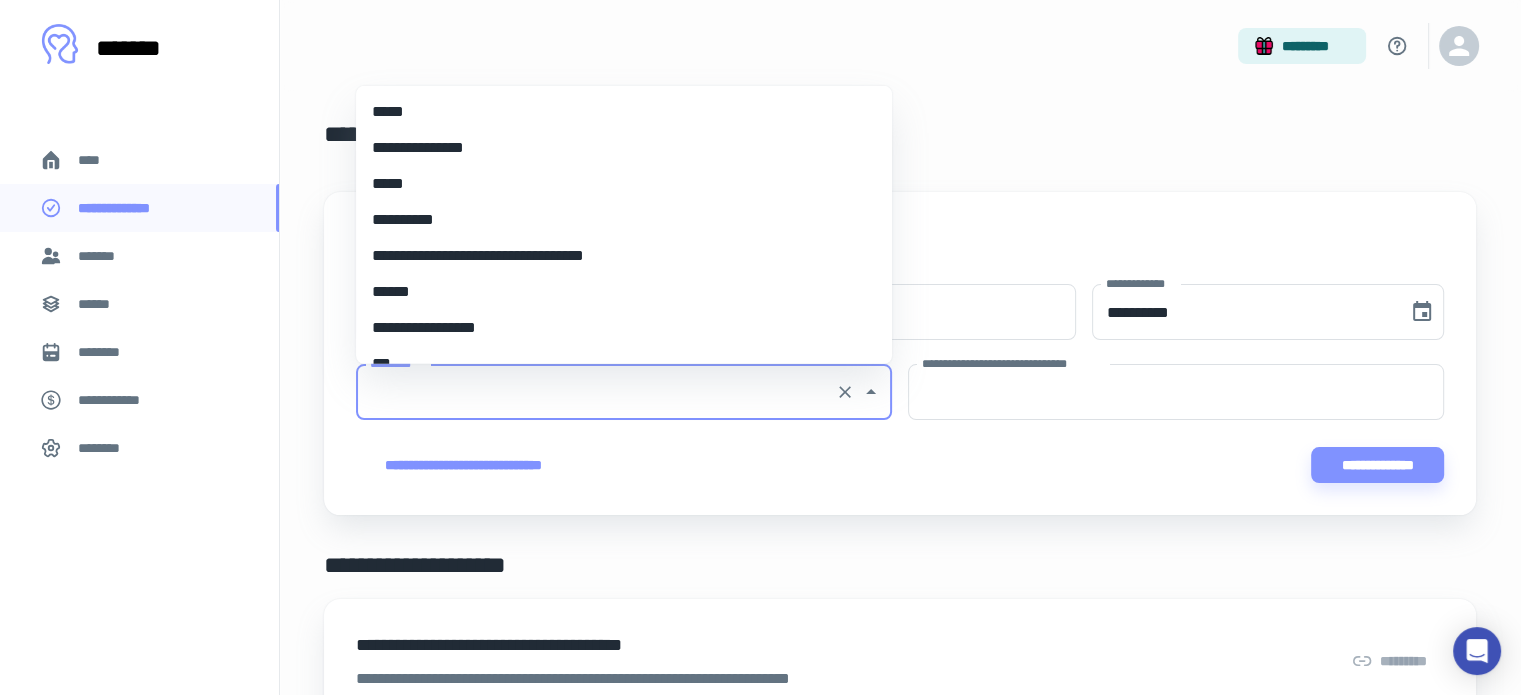 click on "*****" at bounding box center [616, 184] 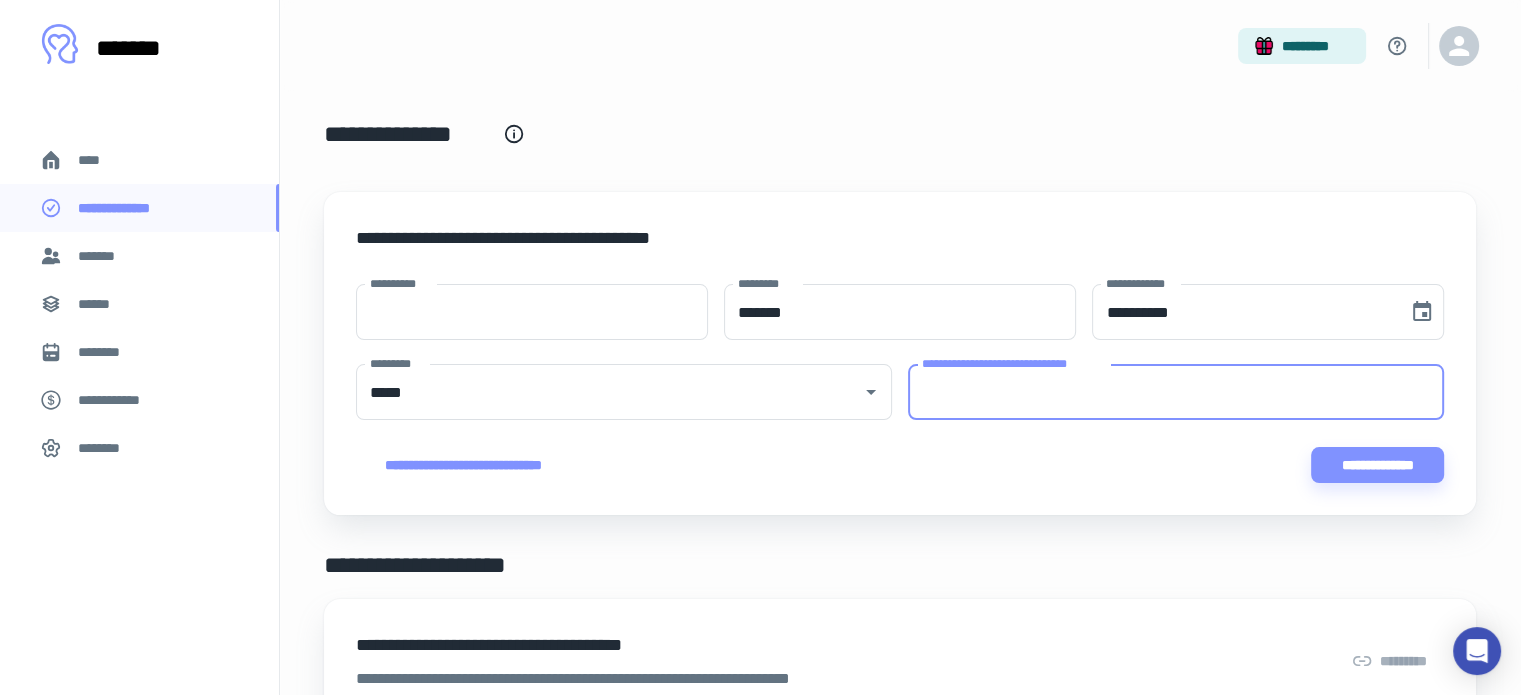 click on "**********" at bounding box center [1176, 392] 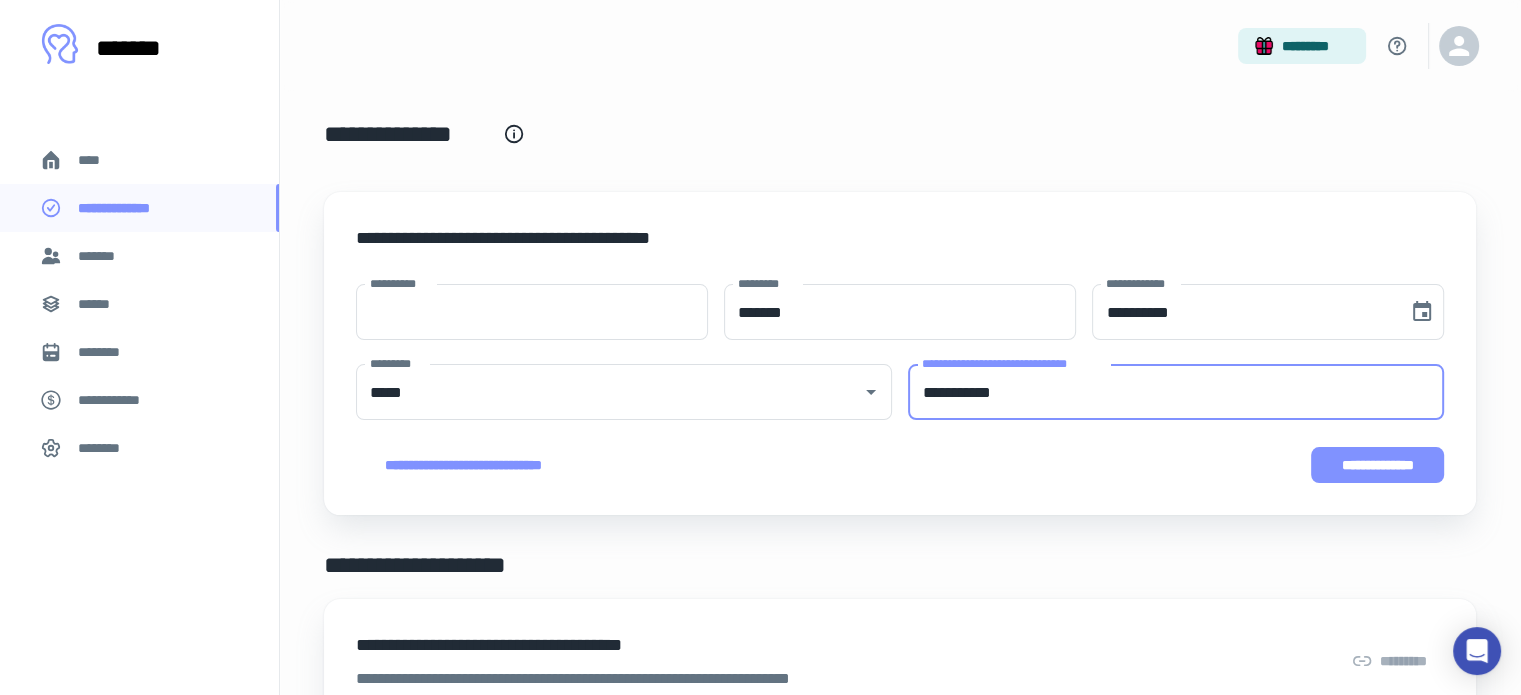 type on "**********" 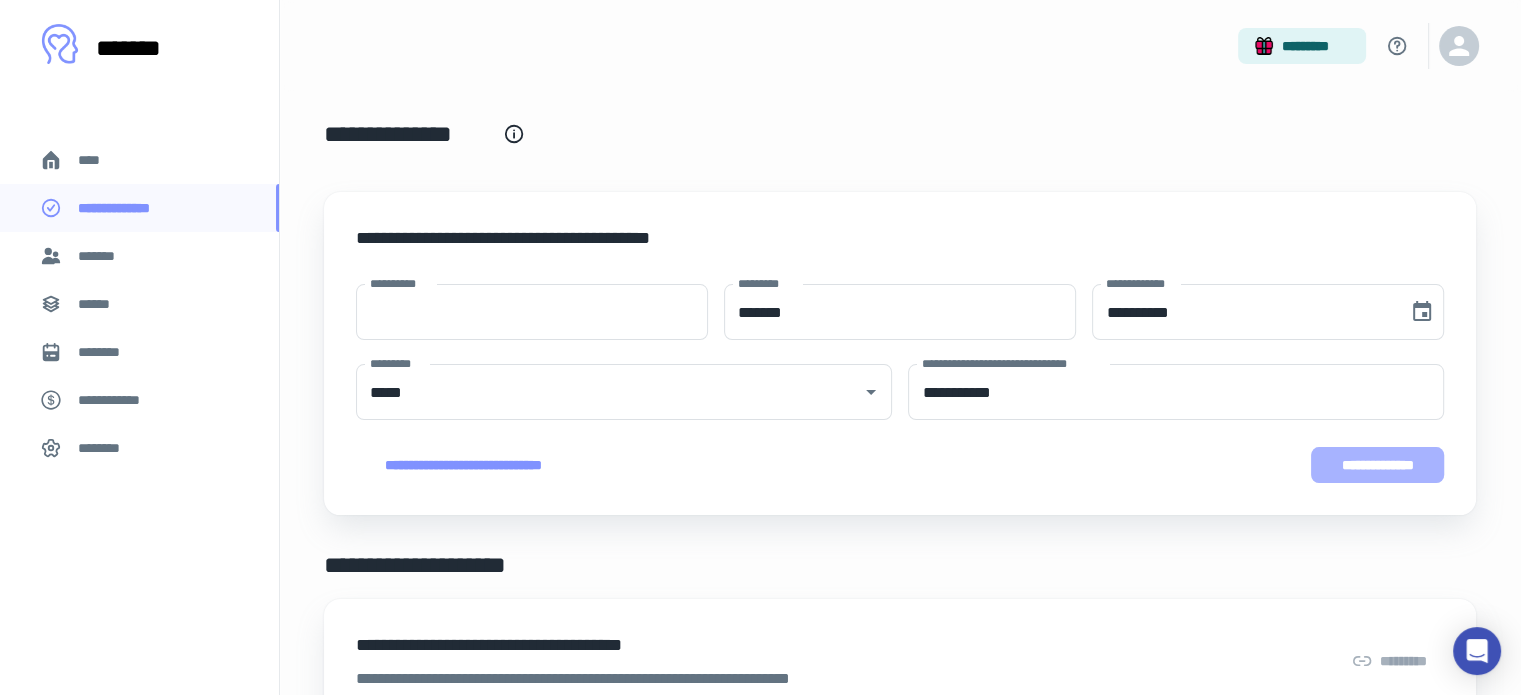 click on "**********" at bounding box center (1378, 465) 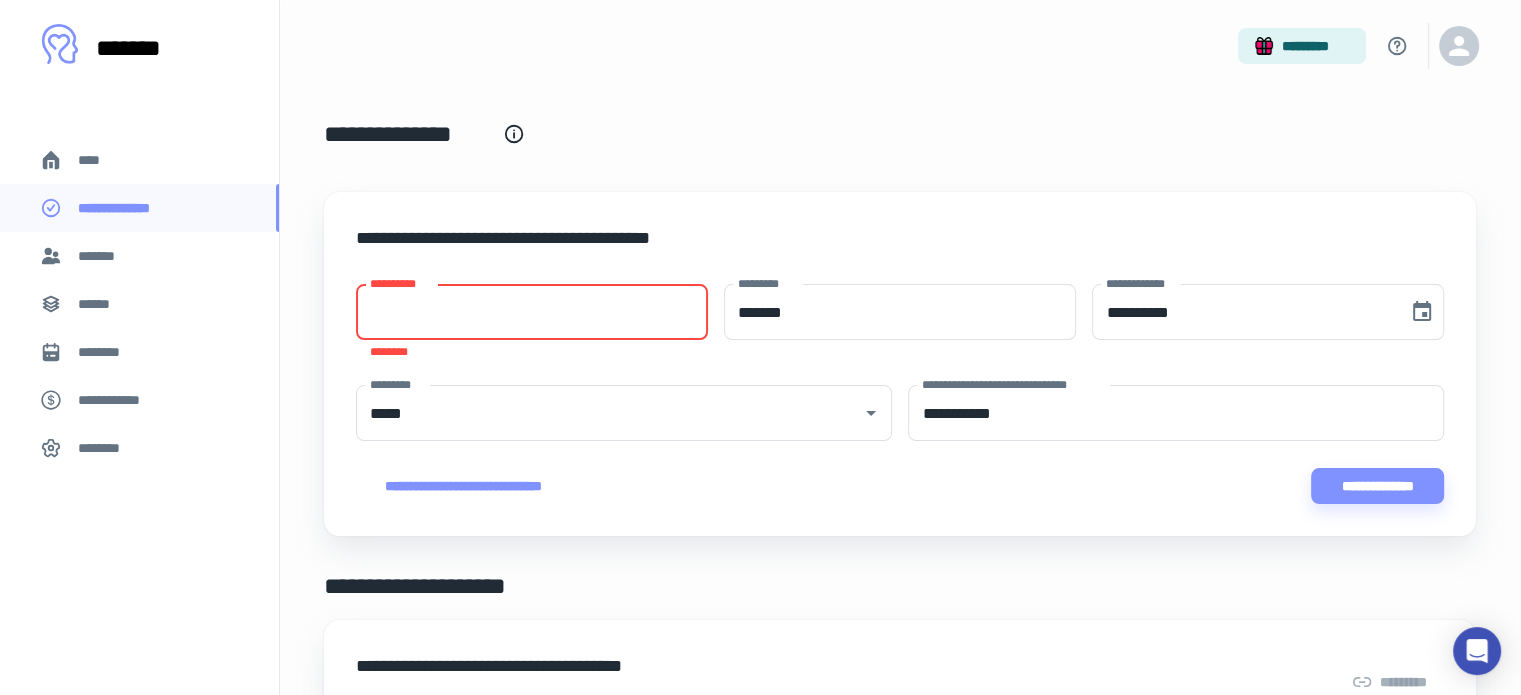 click on "**********" at bounding box center [532, 312] 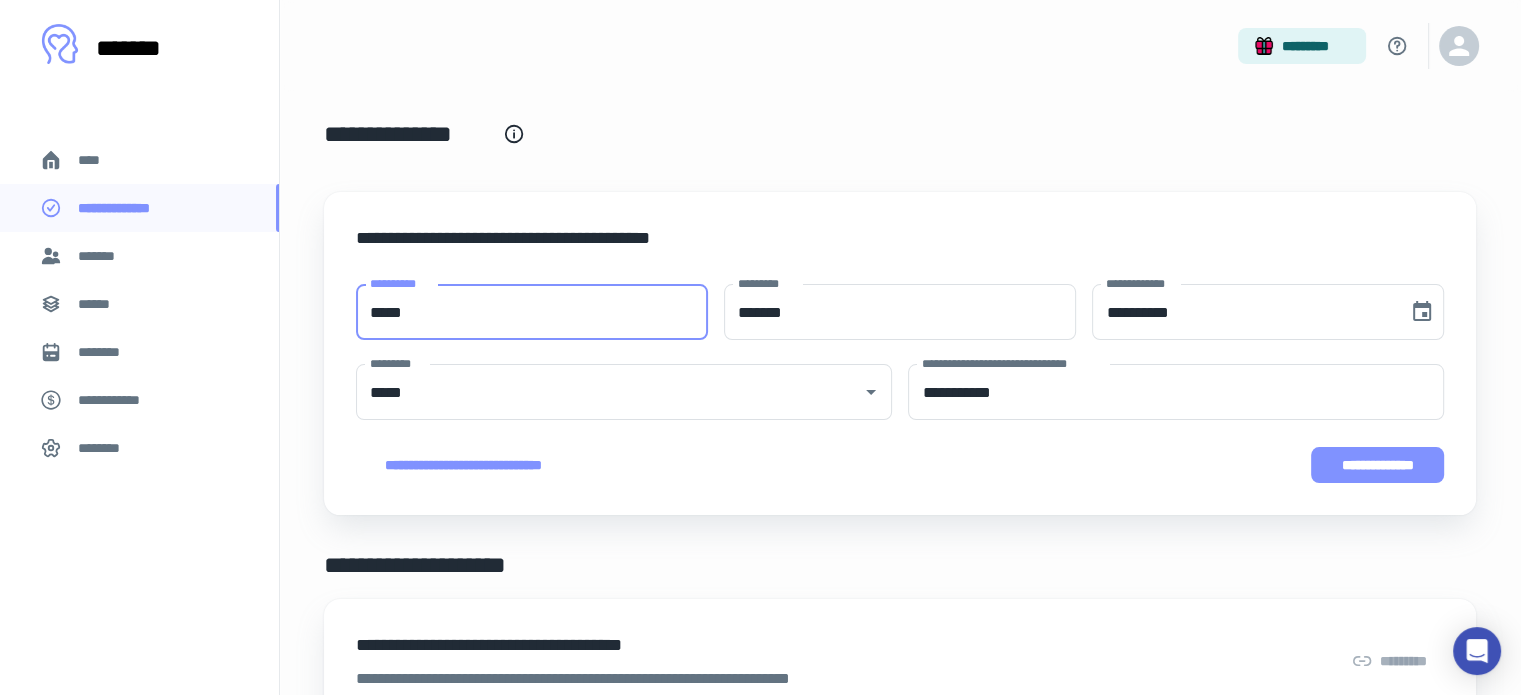 type on "*****" 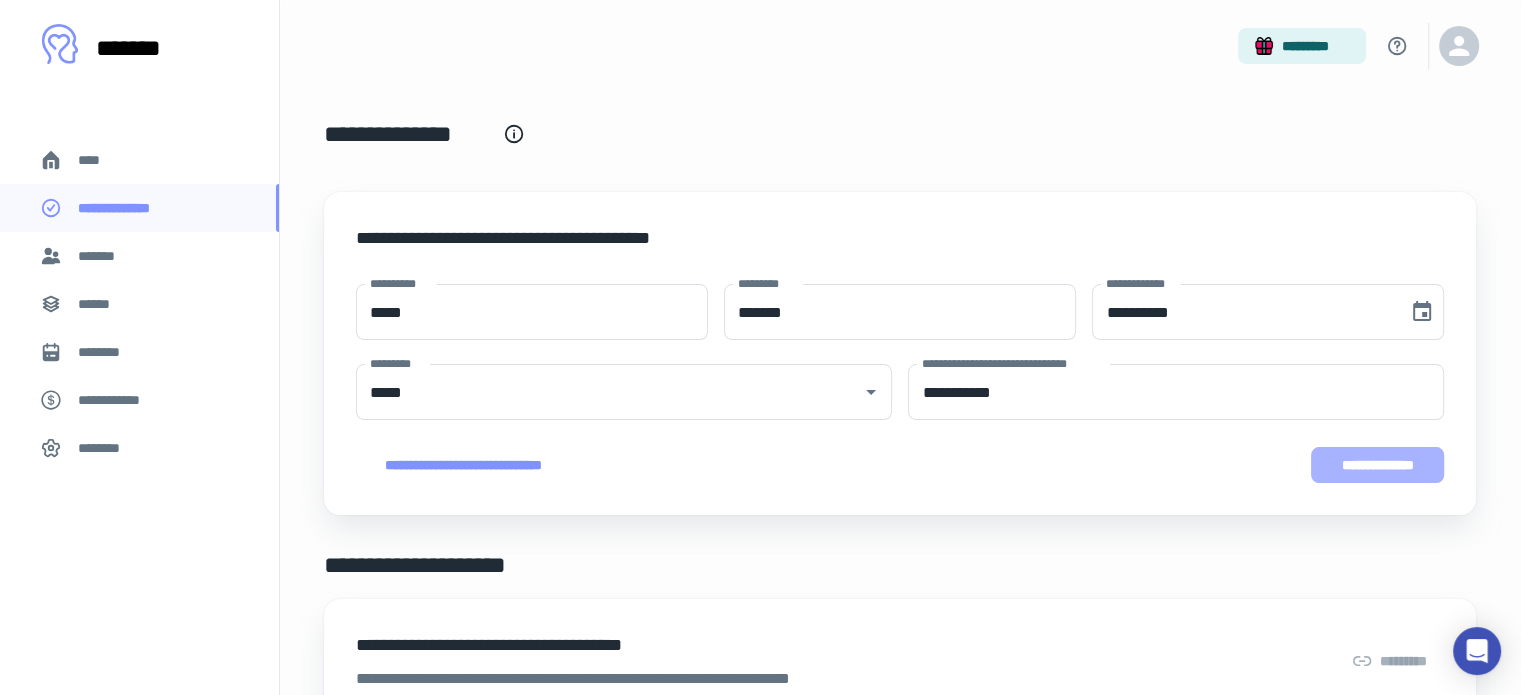 click on "**********" at bounding box center [1378, 465] 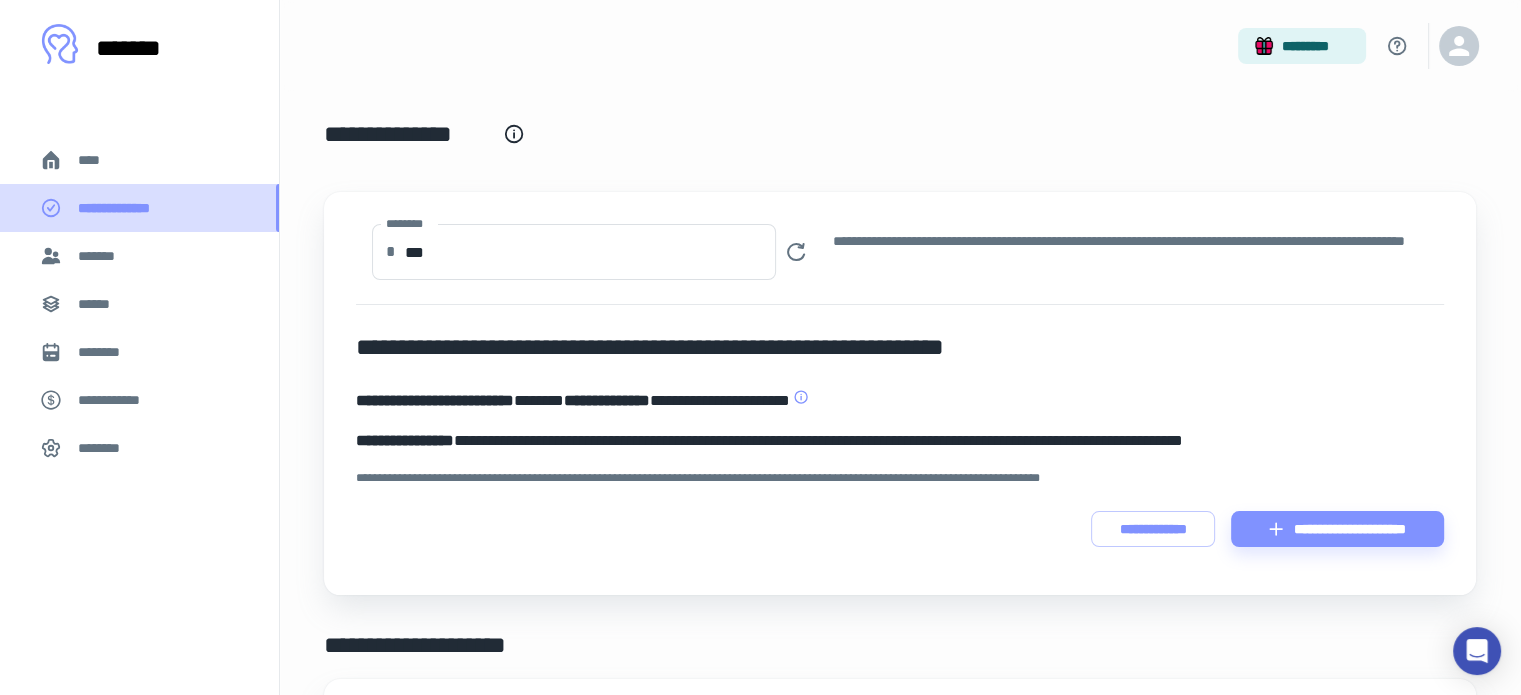 click on "**********" at bounding box center (128, 208) 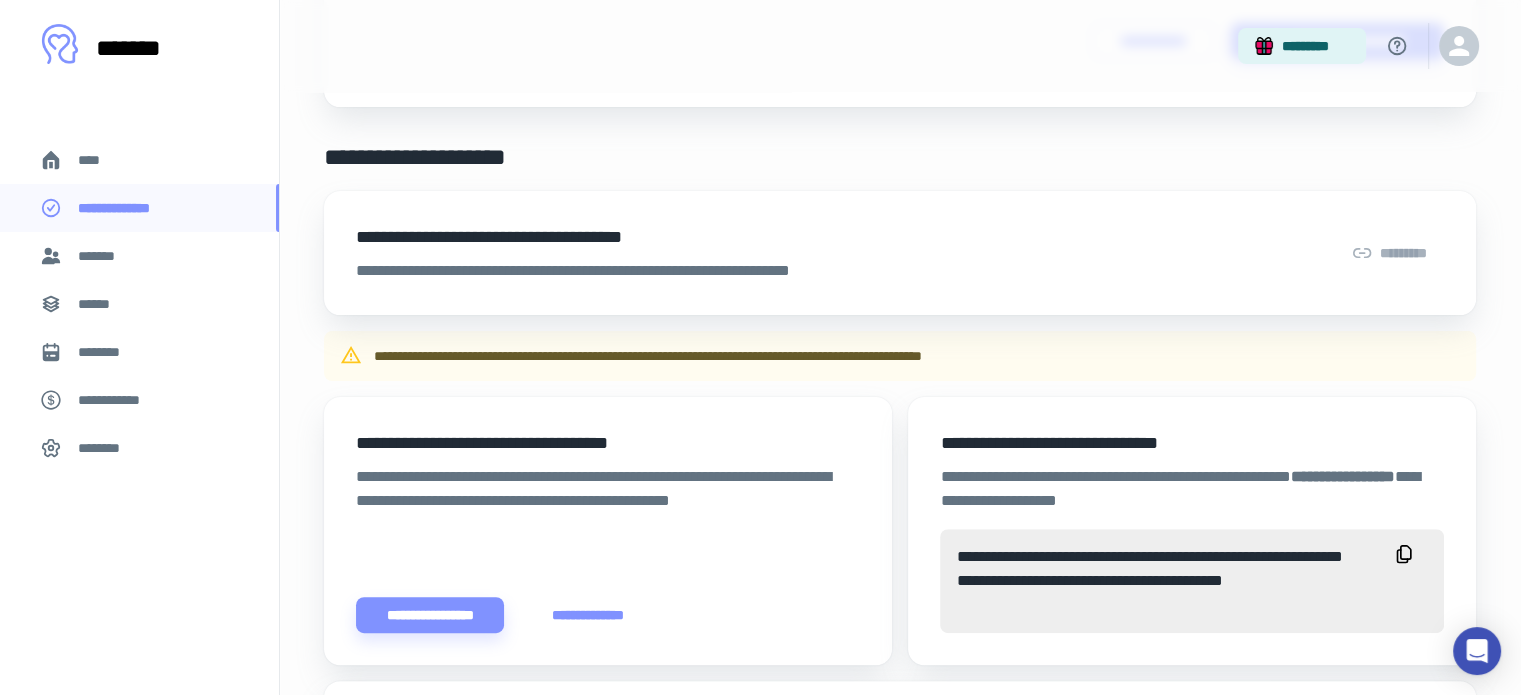 scroll, scrollTop: 488, scrollLeft: 0, axis: vertical 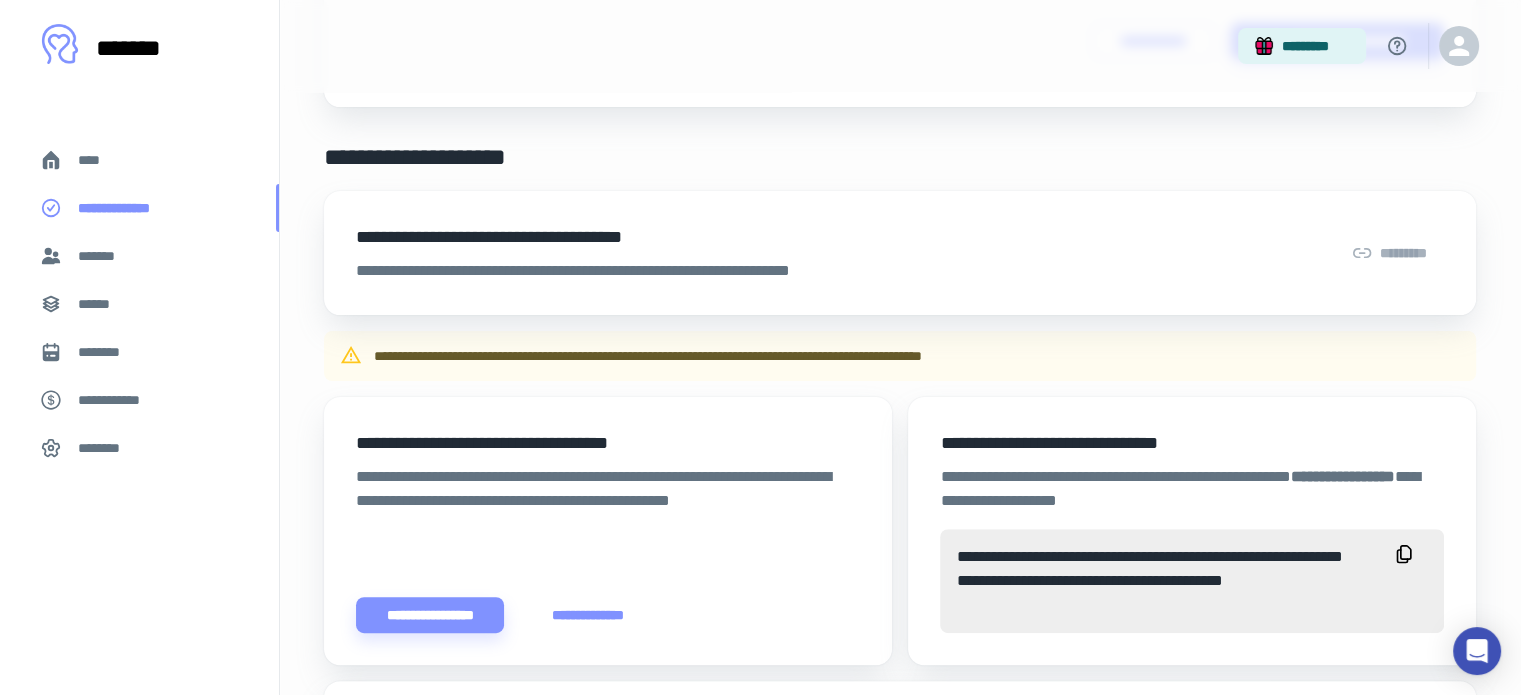 click on "**********" at bounding box center (128, 208) 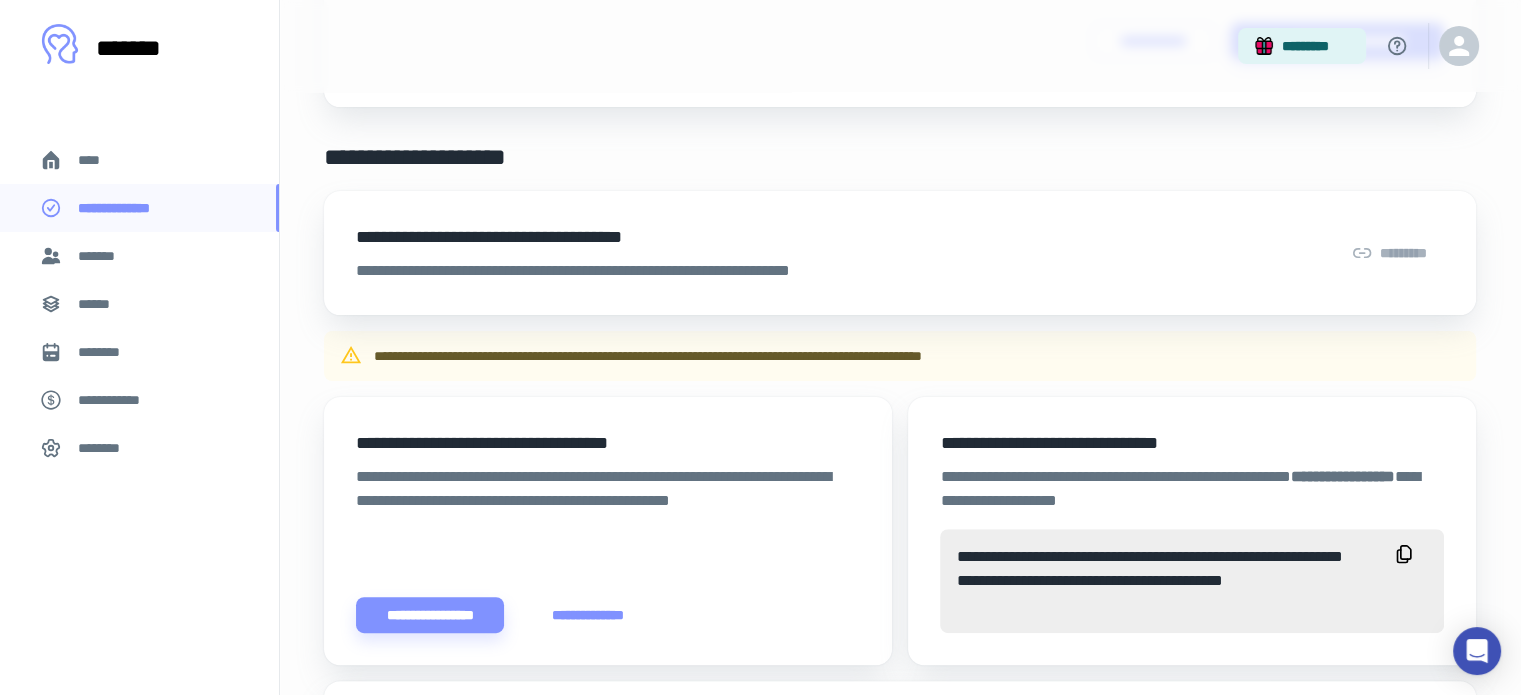 scroll, scrollTop: 0, scrollLeft: 0, axis: both 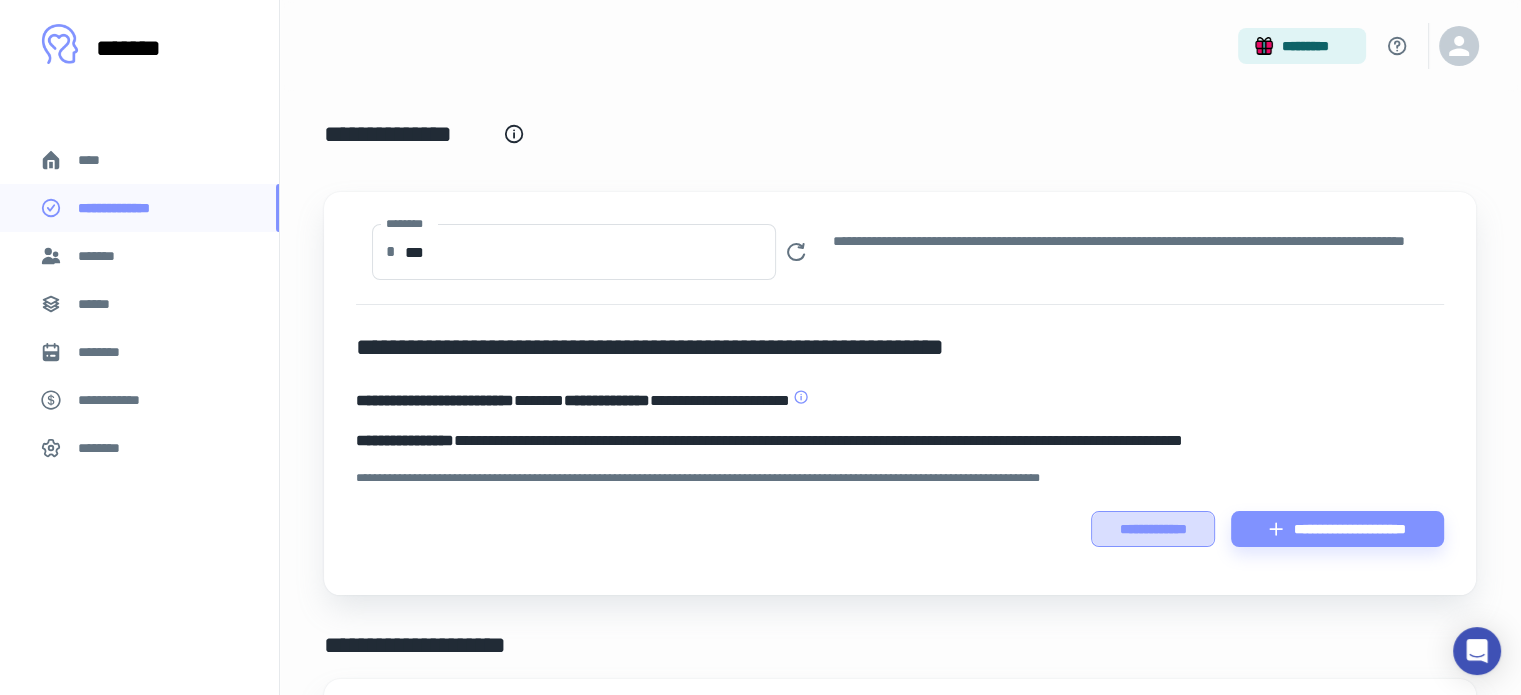click on "**********" at bounding box center (1153, 529) 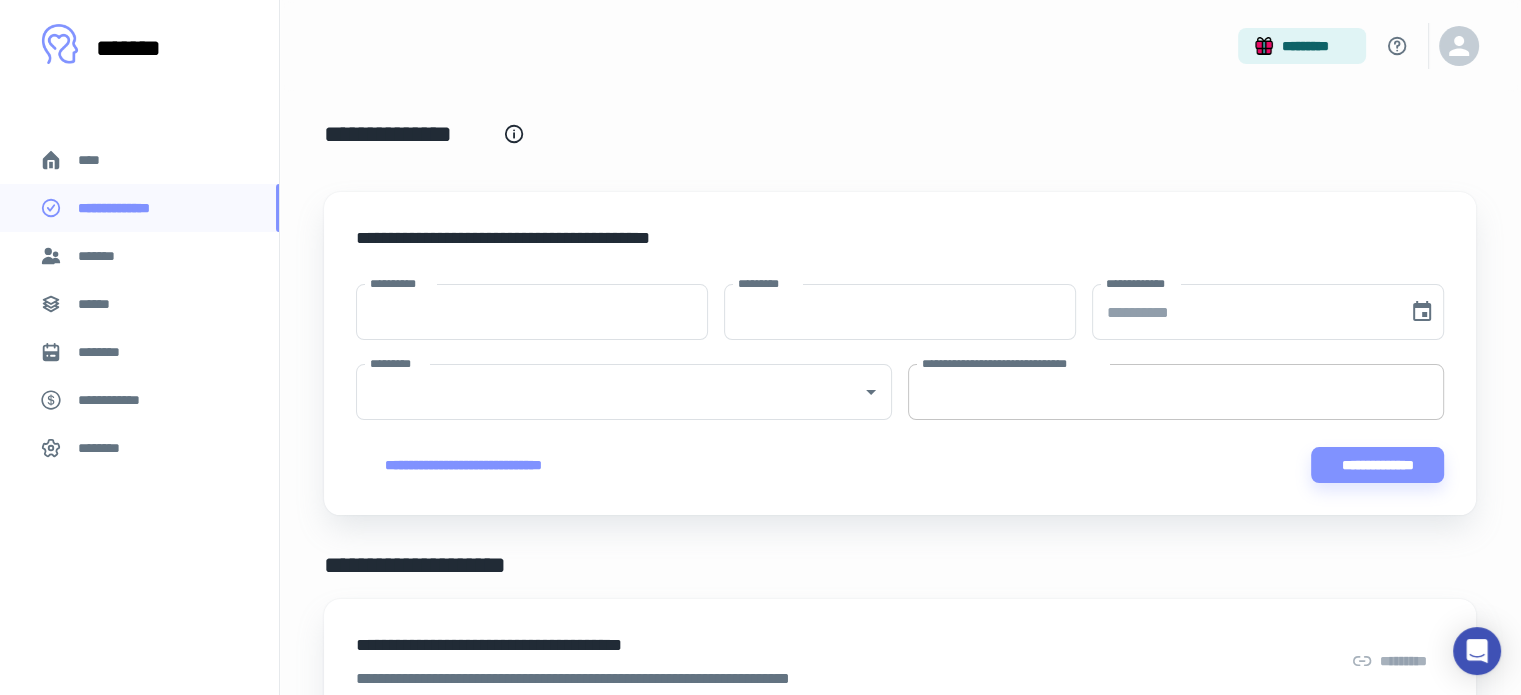 click on "**********" at bounding box center [1176, 392] 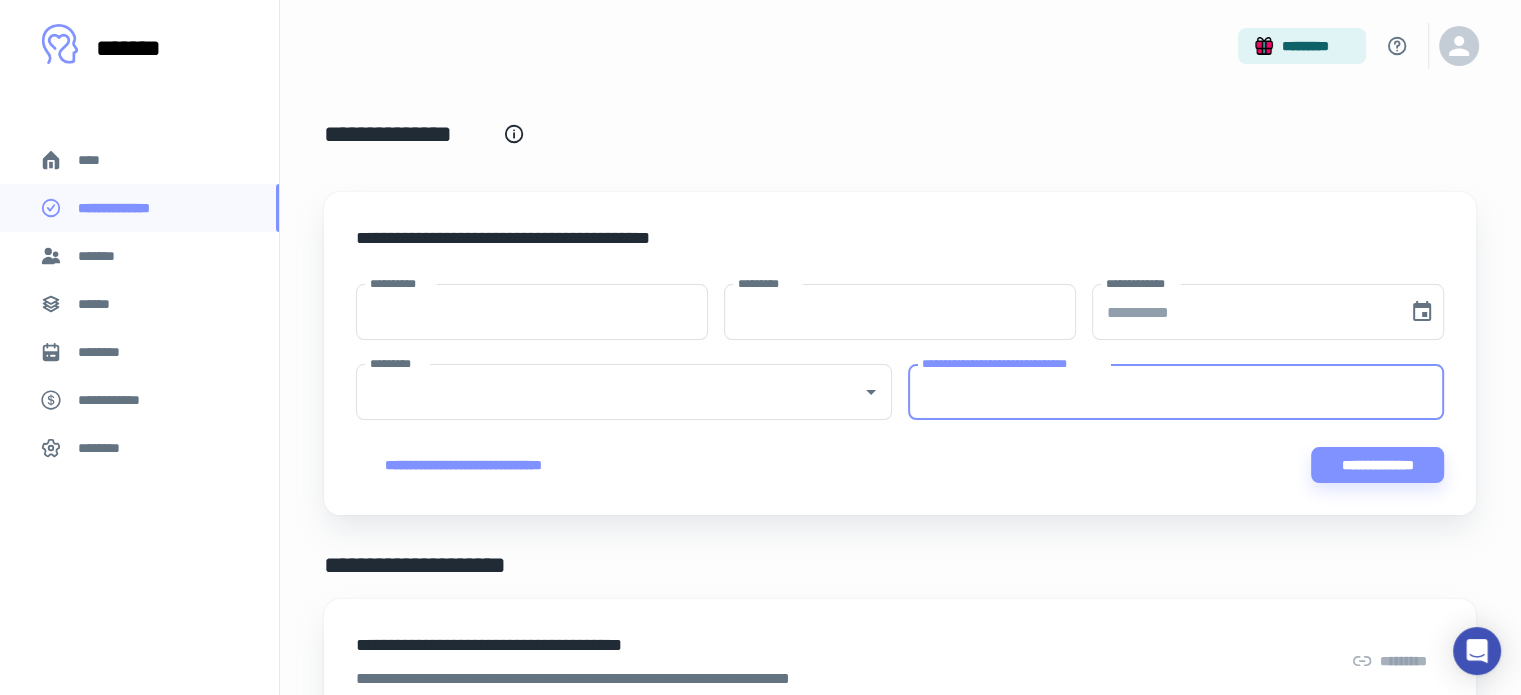 paste on "**********" 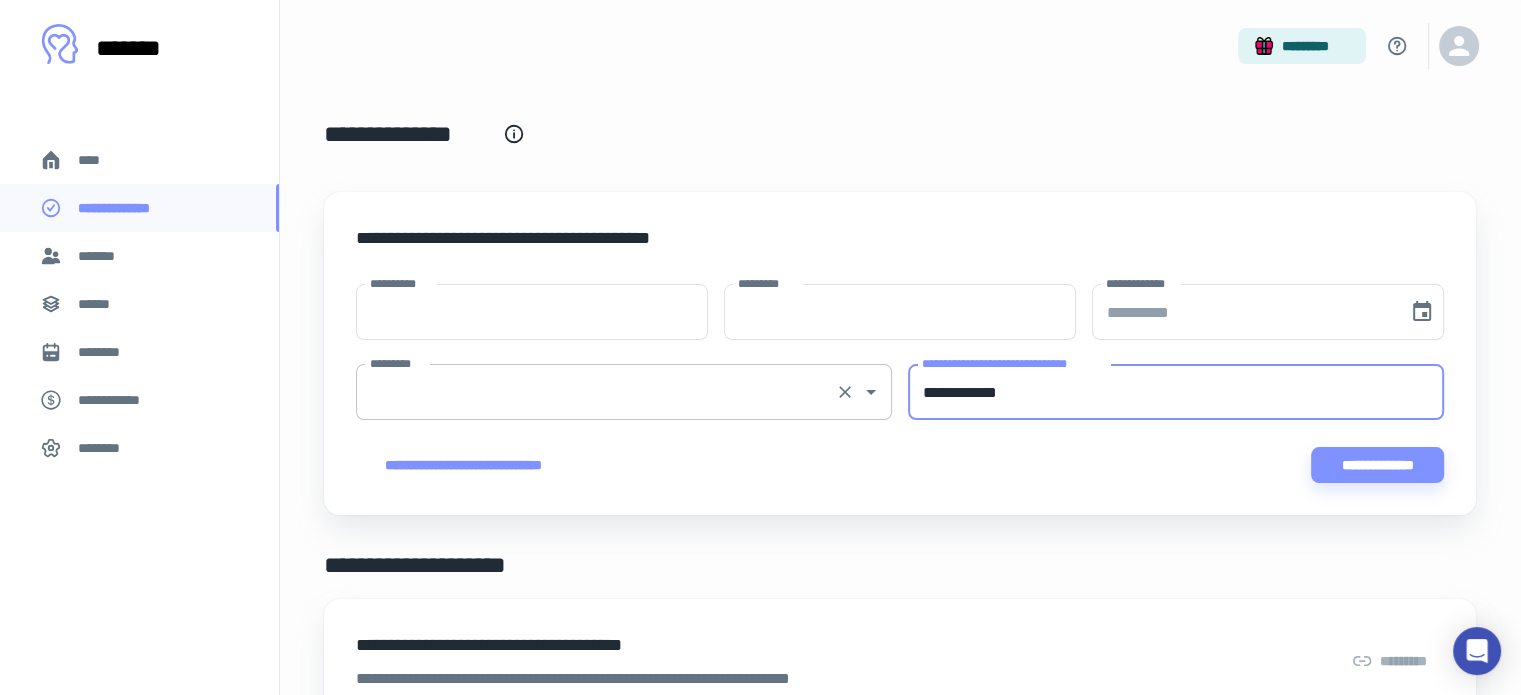 type on "**********" 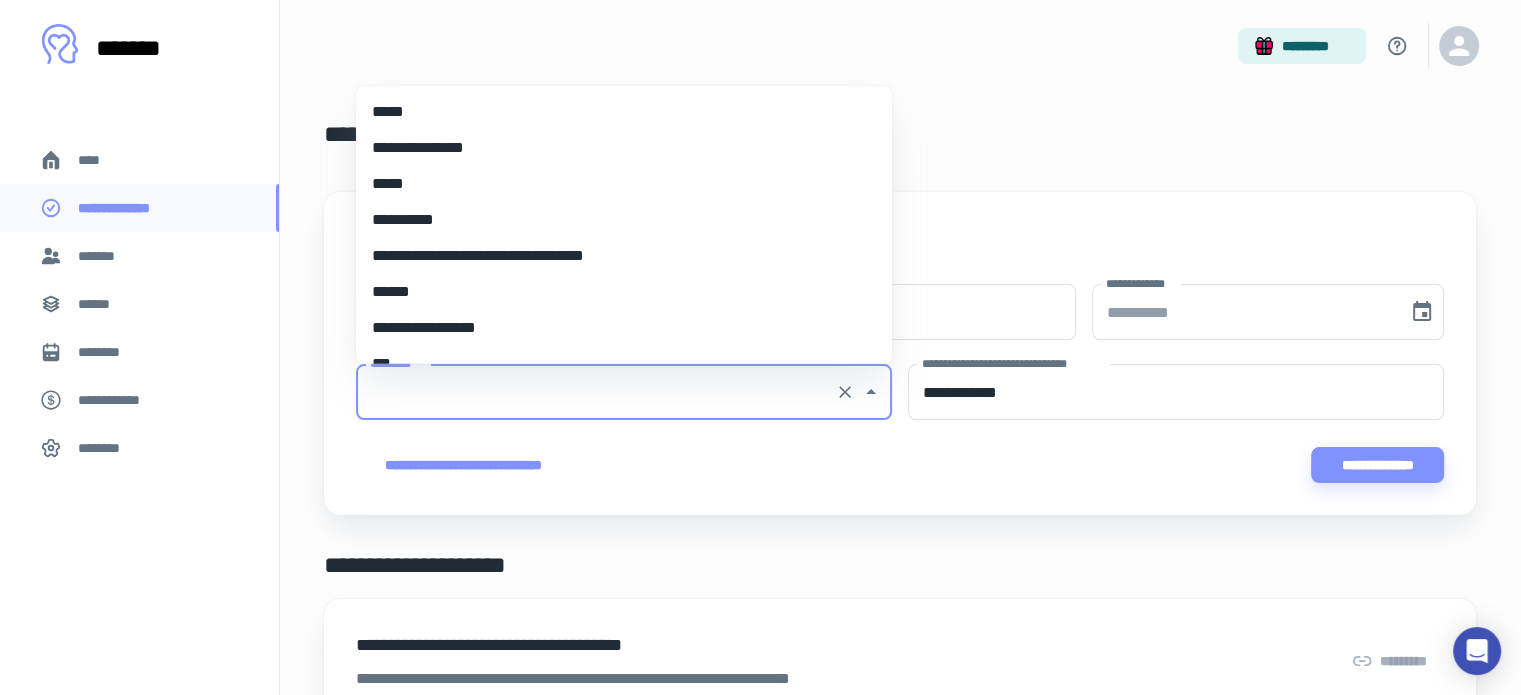 scroll, scrollTop: 8514, scrollLeft: 0, axis: vertical 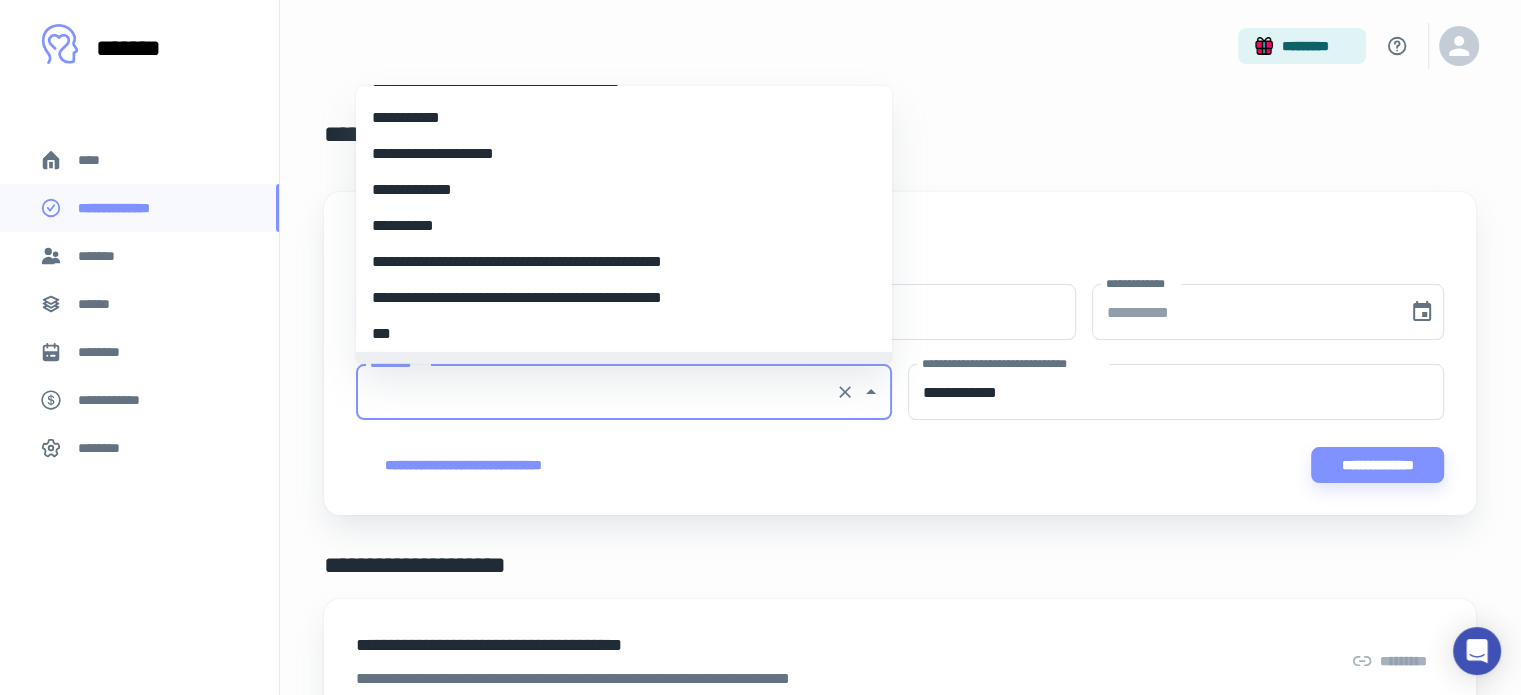 click on "*********" at bounding box center [596, 392] 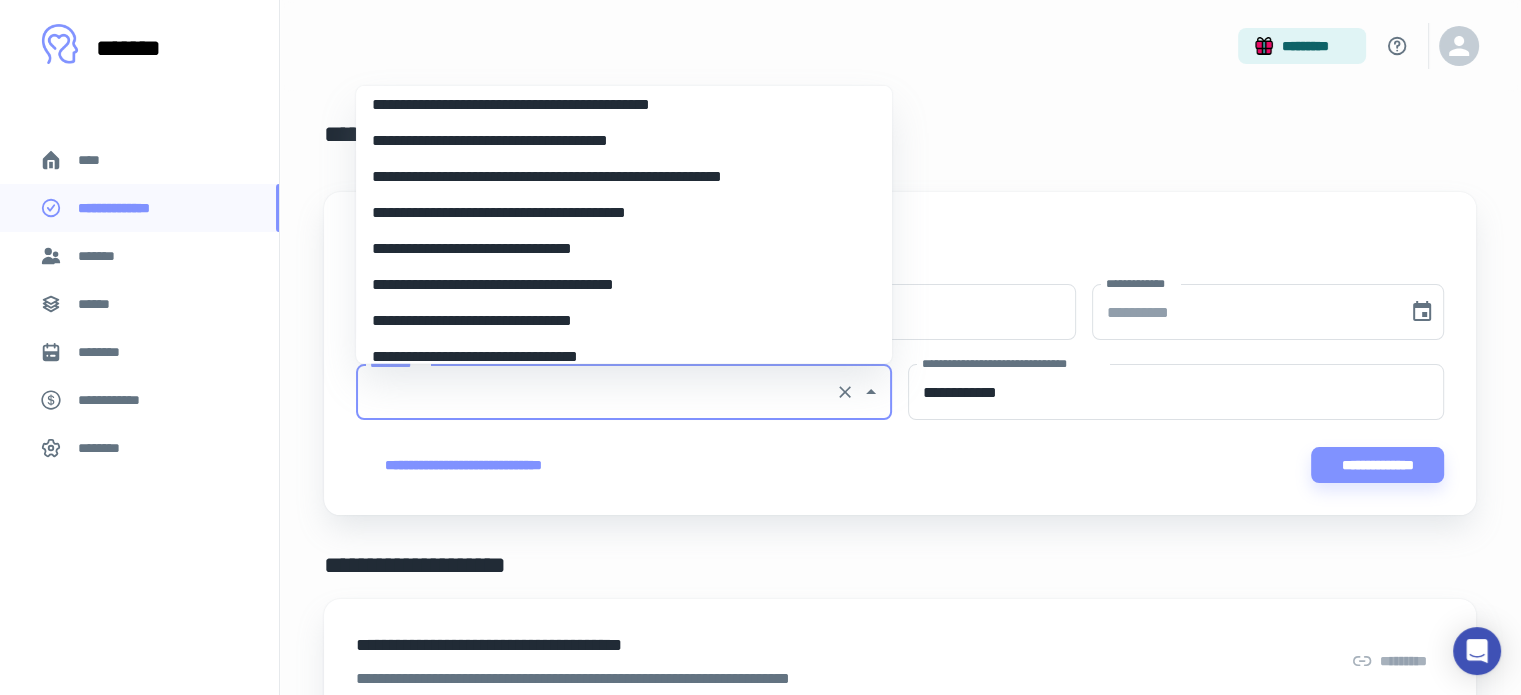scroll, scrollTop: 656, scrollLeft: 0, axis: vertical 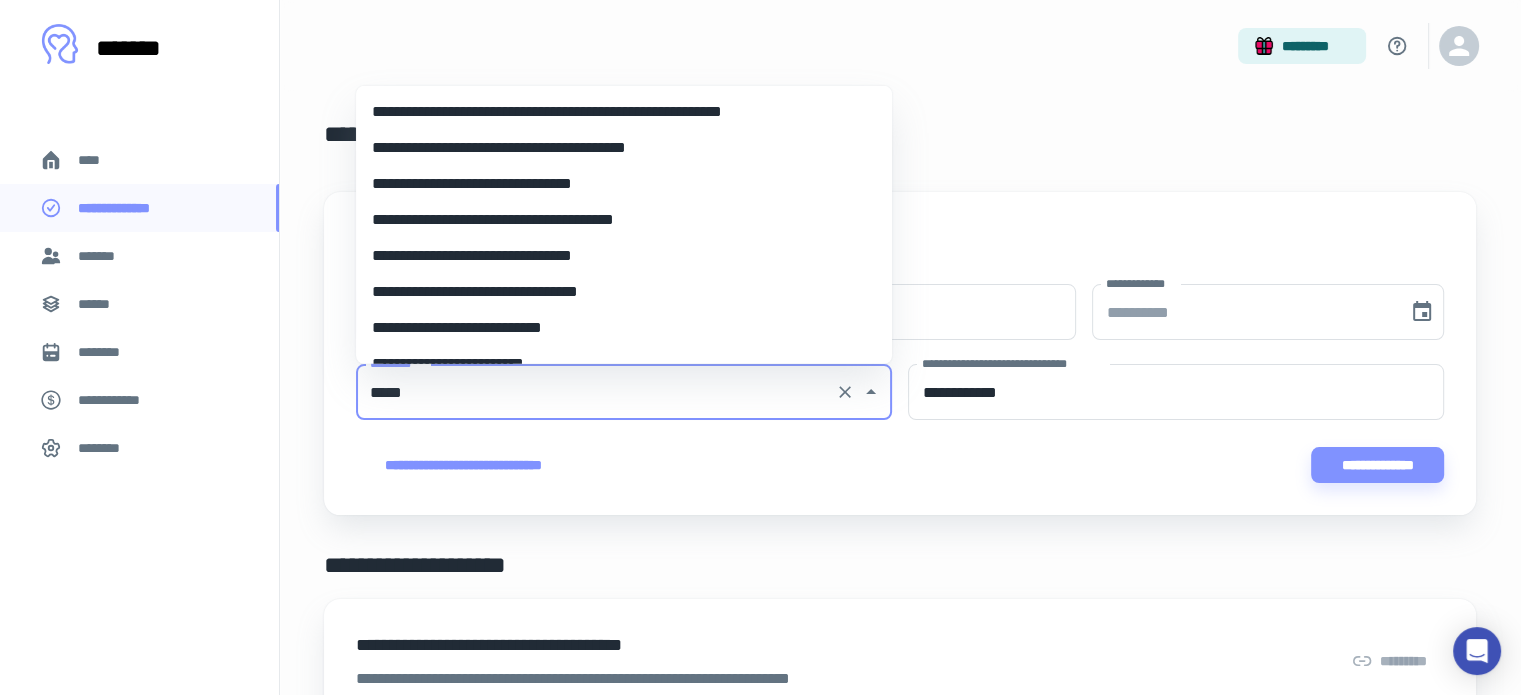 click on "**********" at bounding box center (616, 328) 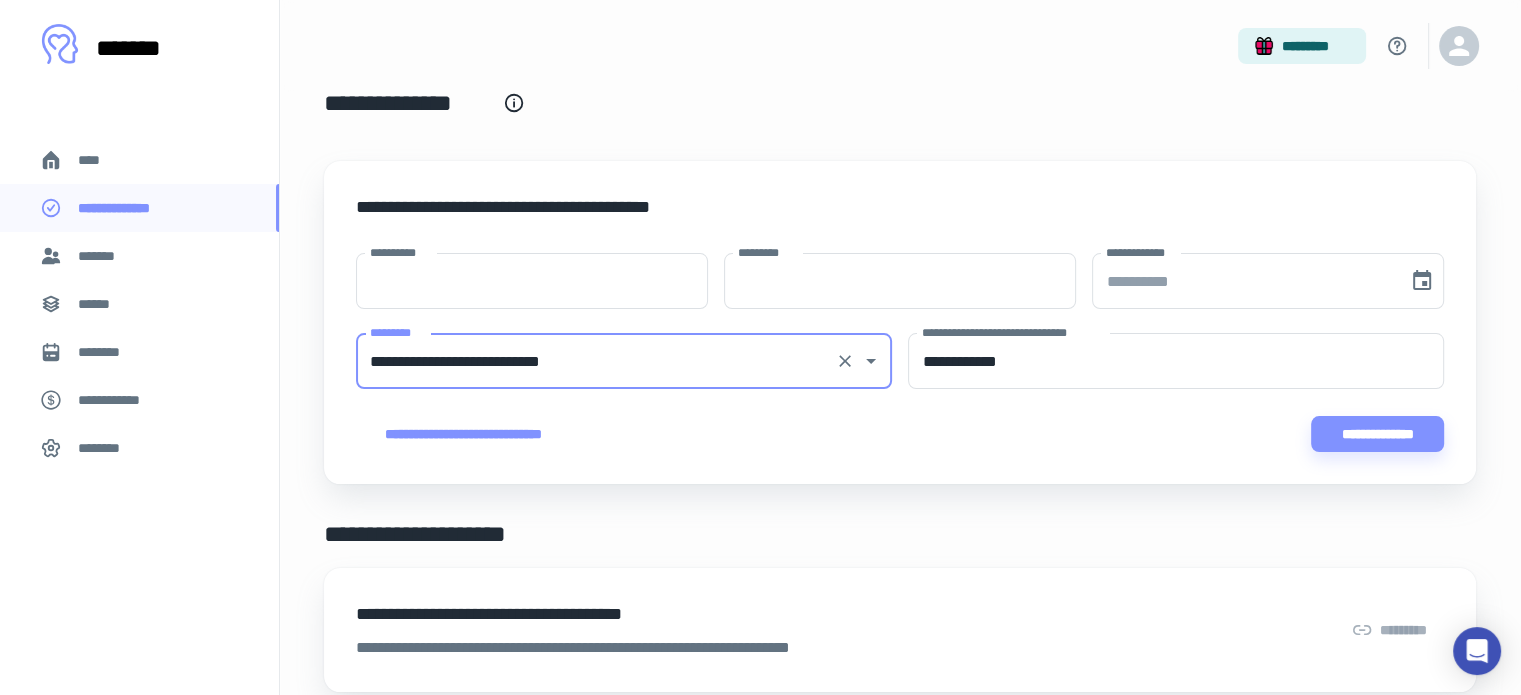 scroll, scrollTop: 32, scrollLeft: 0, axis: vertical 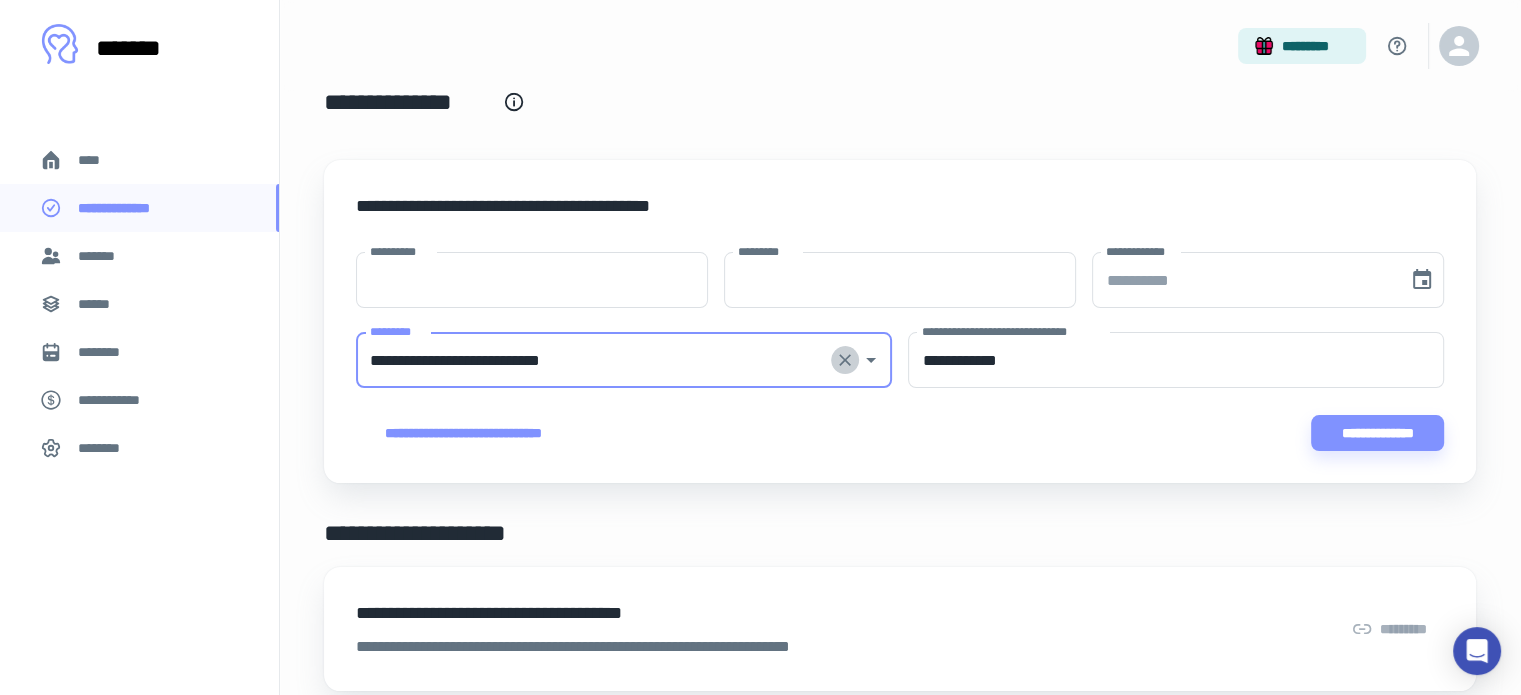 click 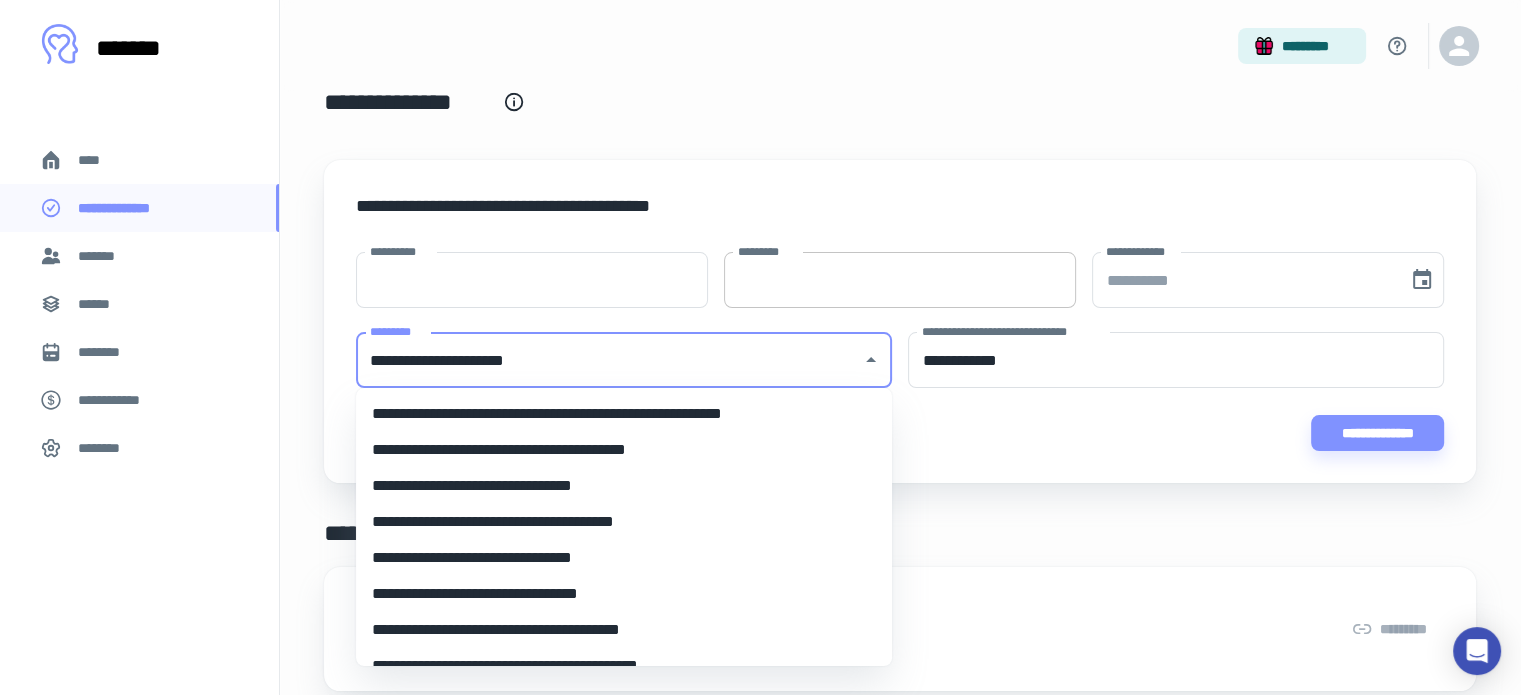 type on "**********" 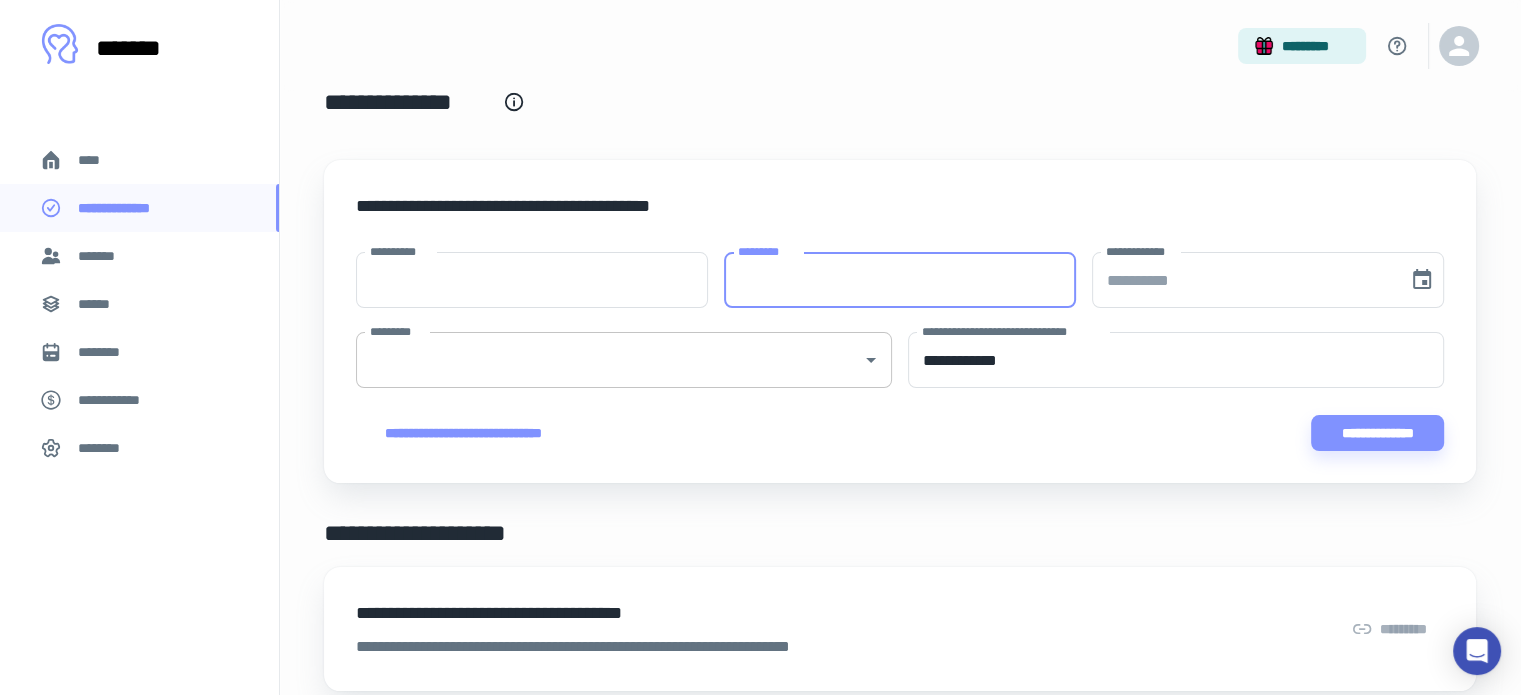 click on "*********" at bounding box center (900, 280) 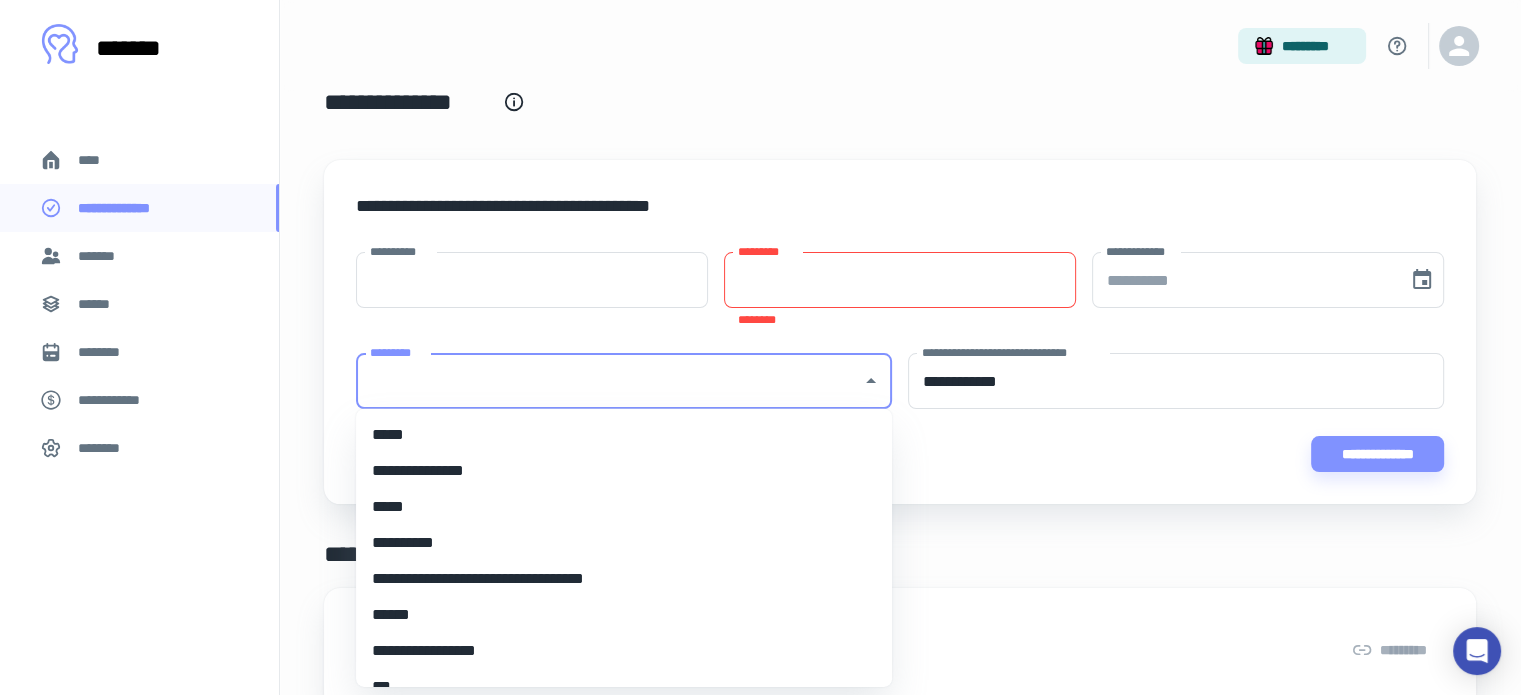 click on "**********" at bounding box center [900, 362] 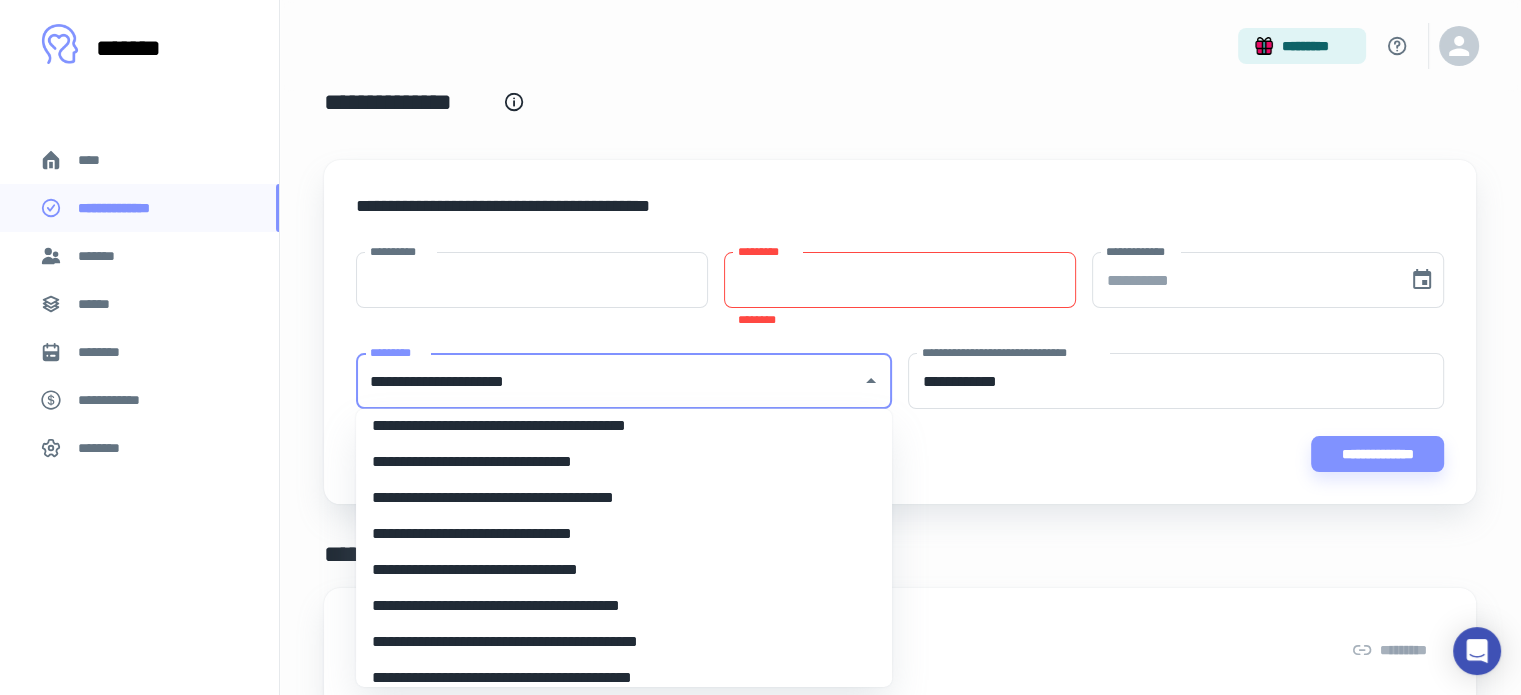 scroll, scrollTop: 0, scrollLeft: 0, axis: both 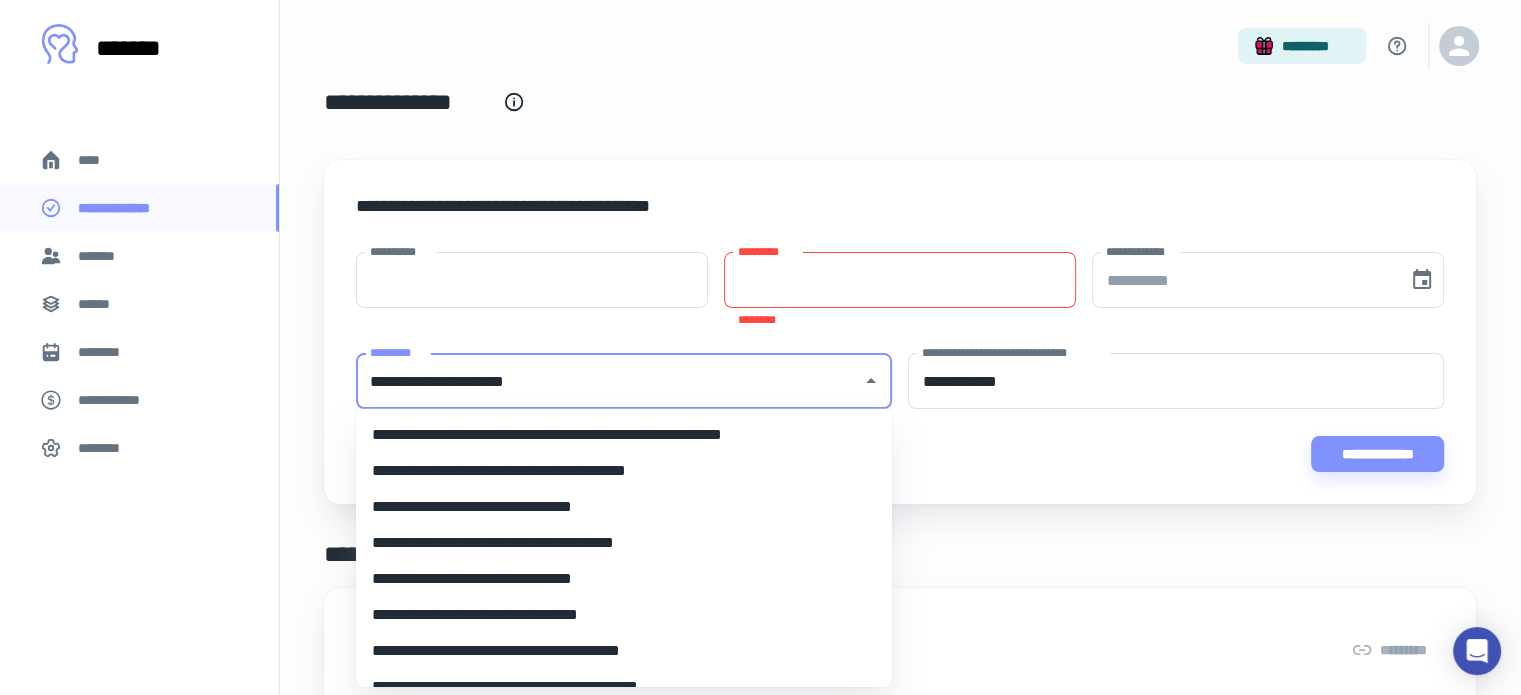click on "**********" at bounding box center (616, 435) 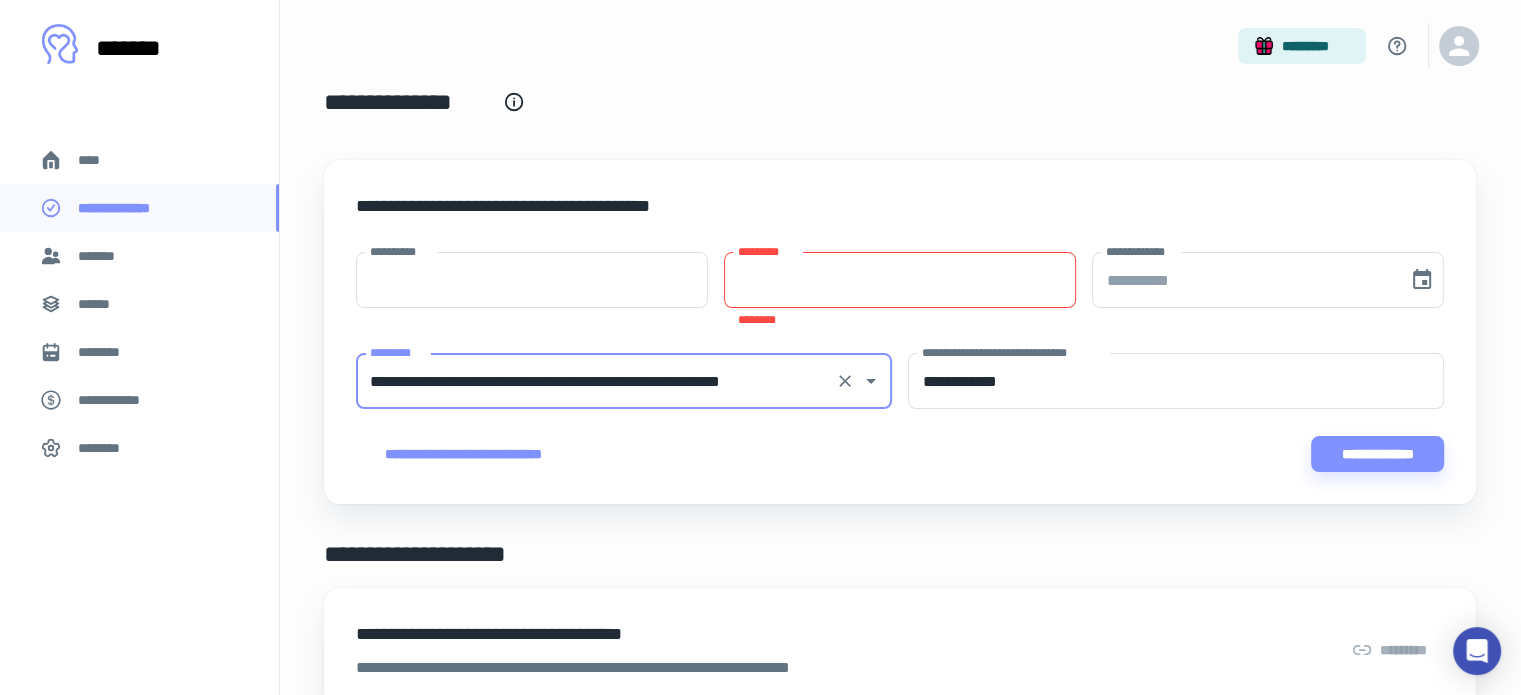 type on "**********" 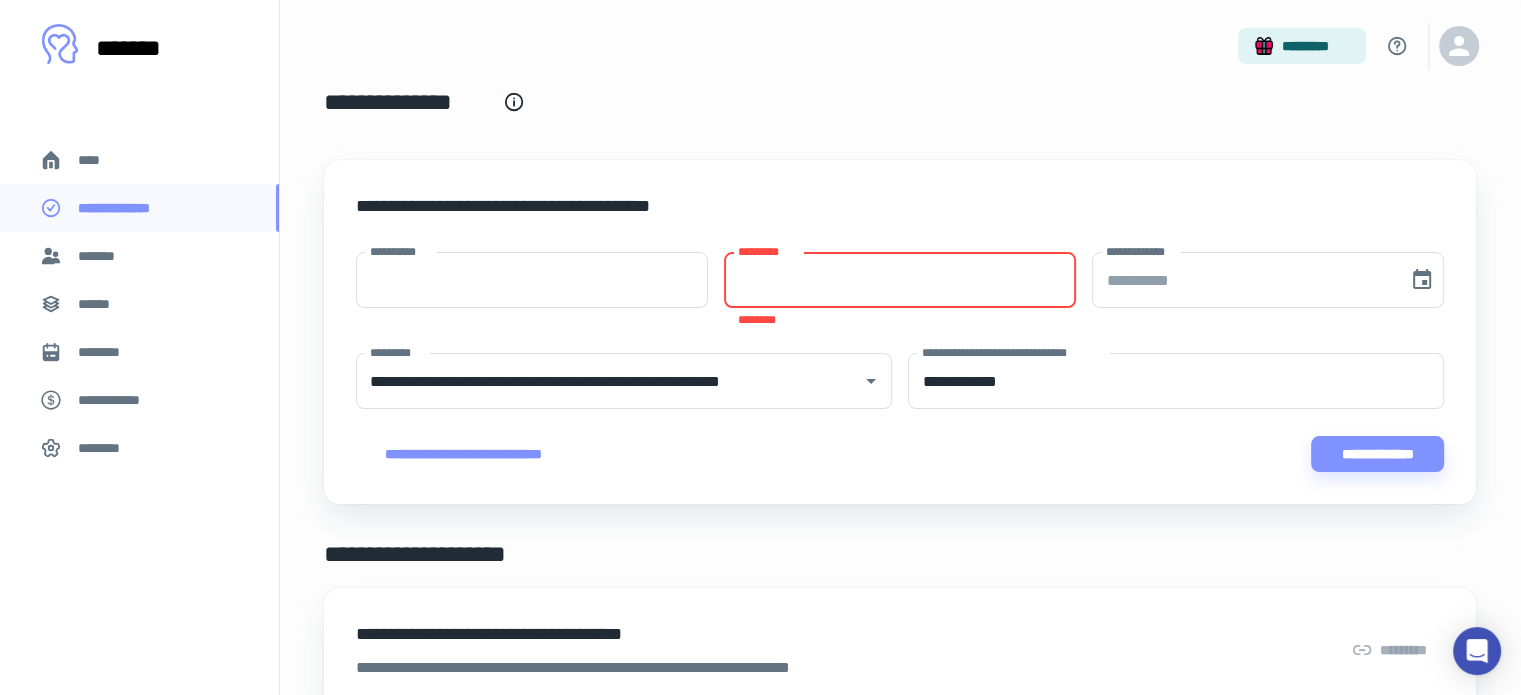 click on "*********" at bounding box center (900, 280) 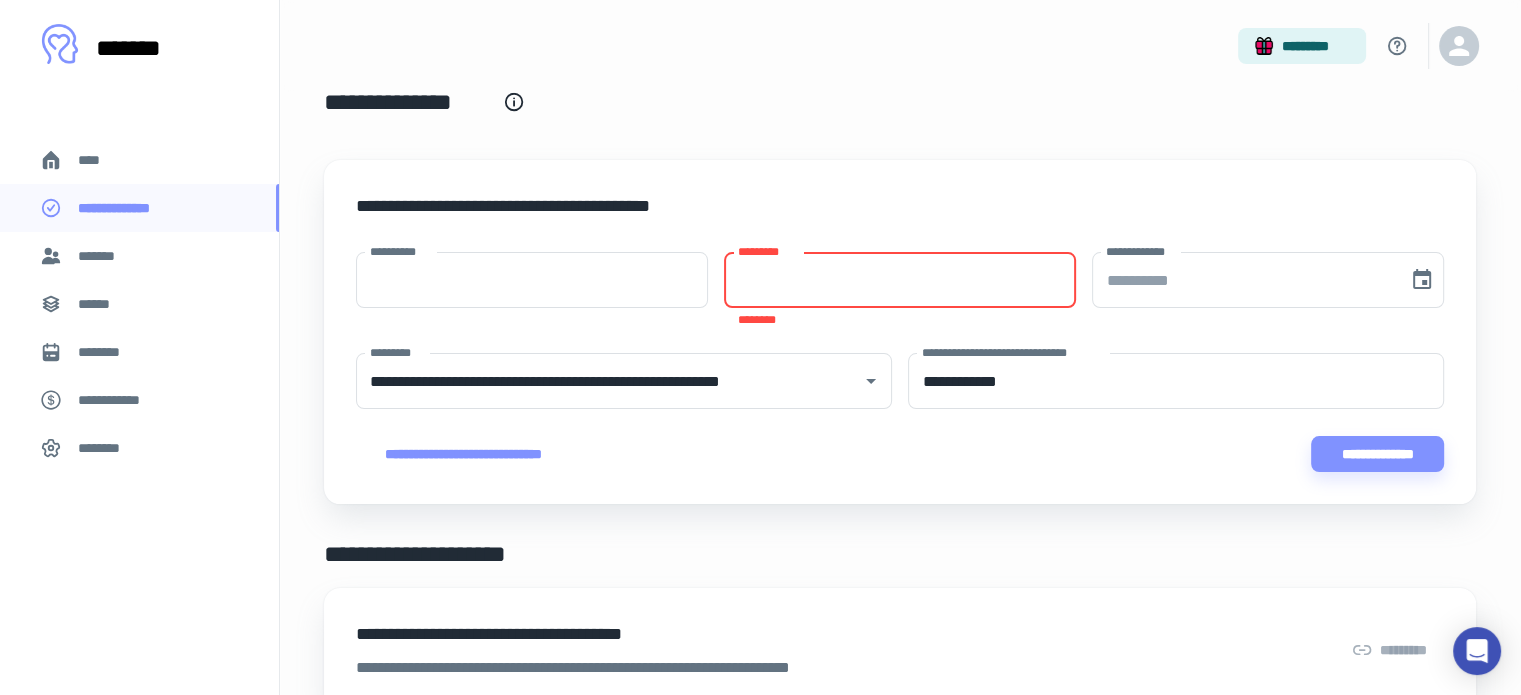 paste on "**********" 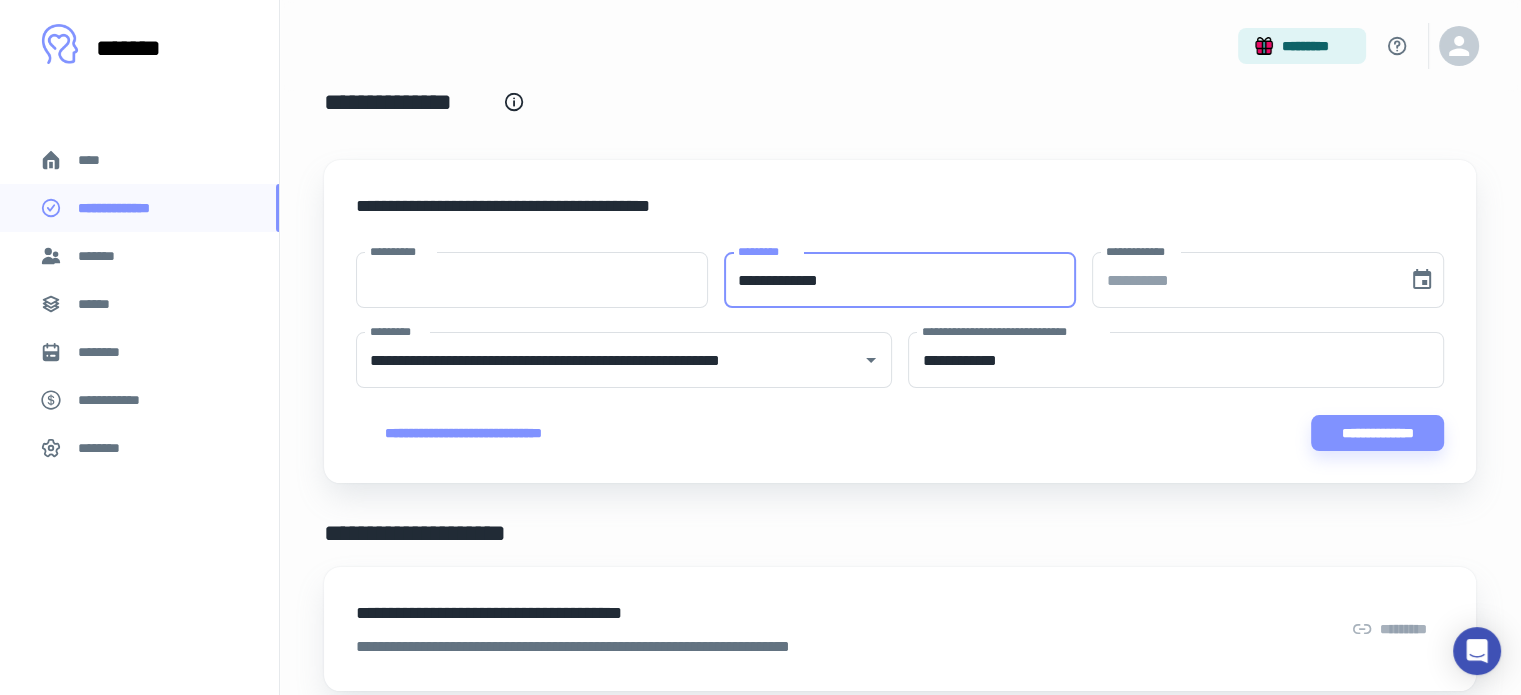 click on "**********" at bounding box center (900, 280) 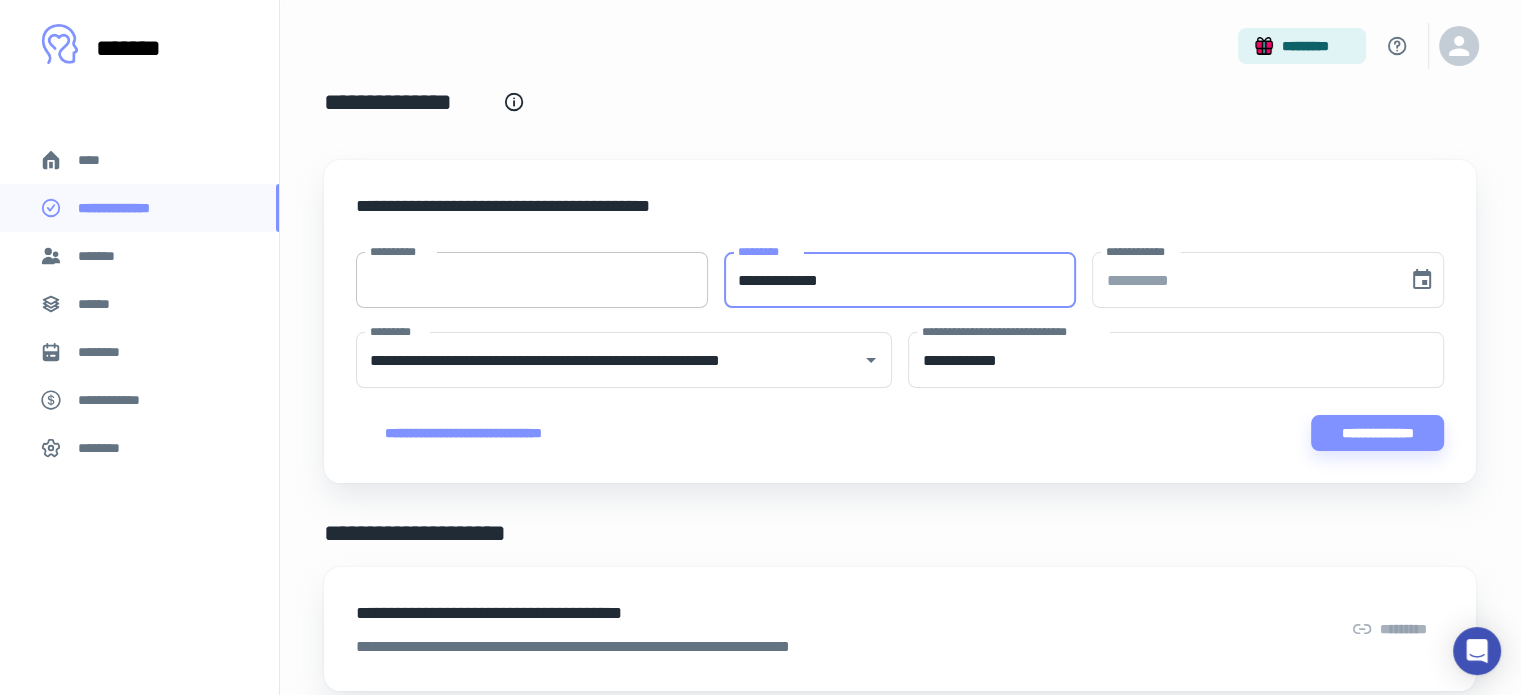 type on "**********" 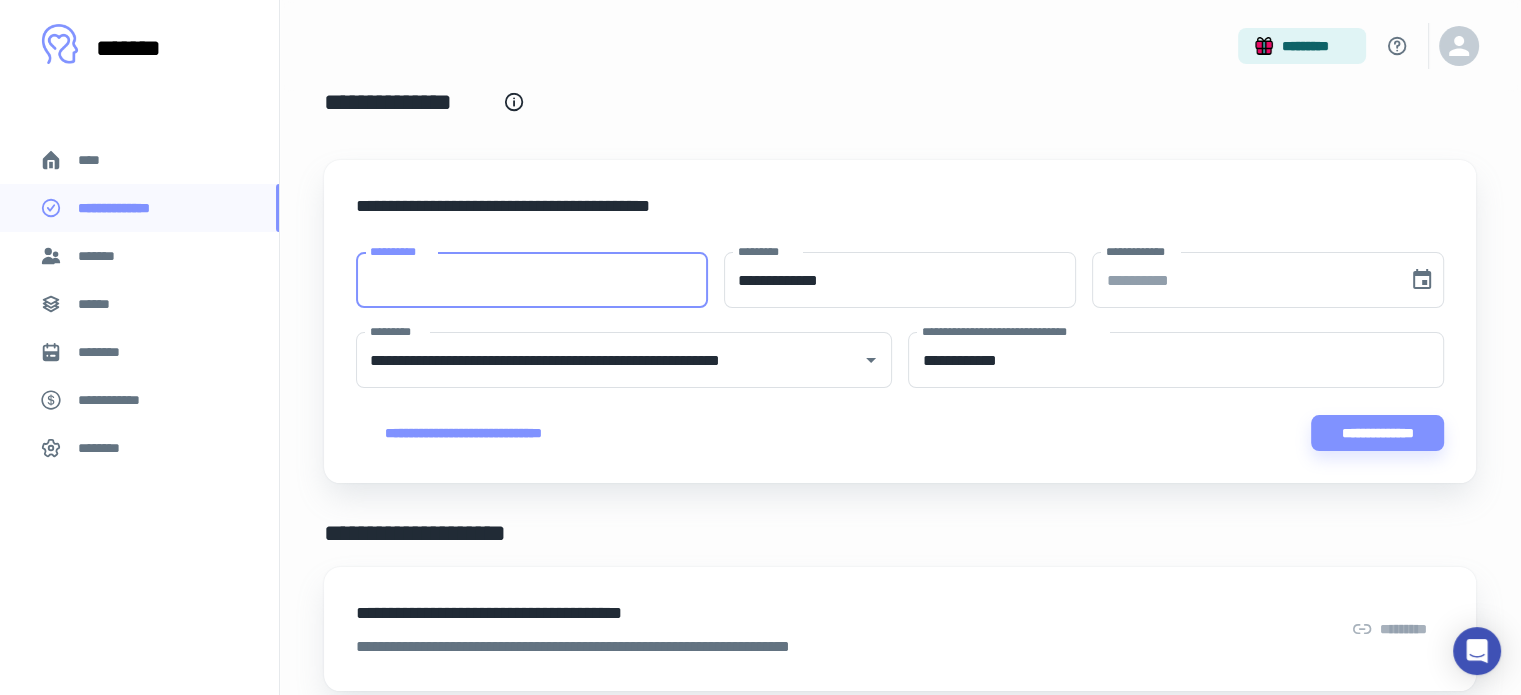 click on "**********" at bounding box center (532, 280) 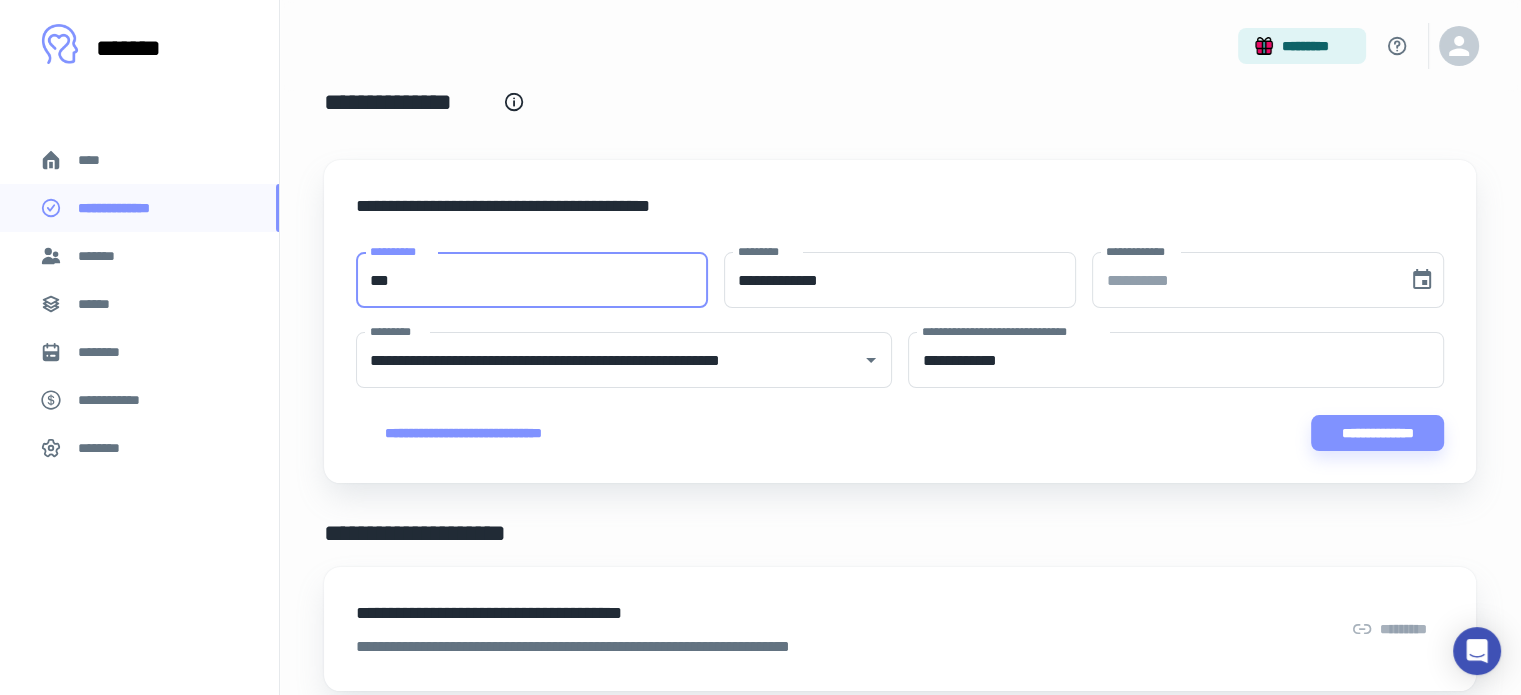 type on "***" 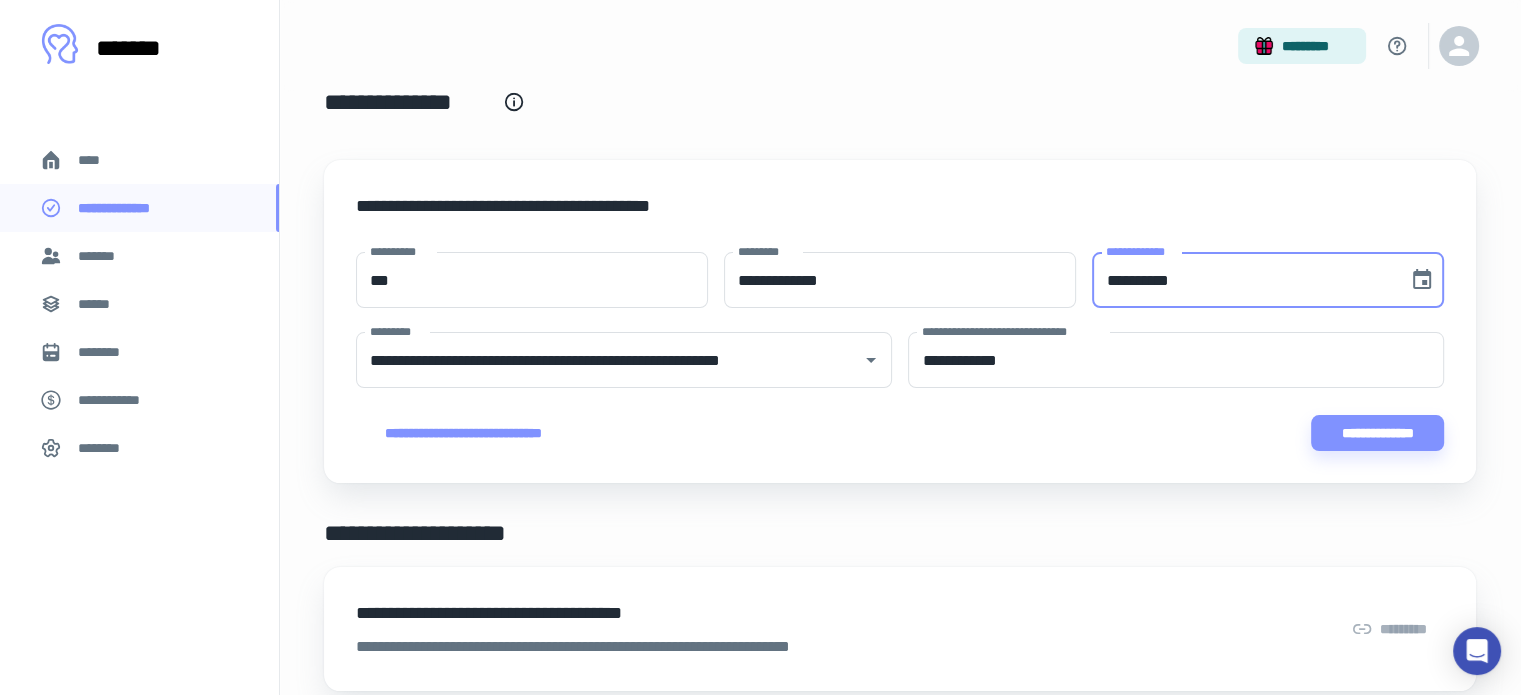 click on "**********" at bounding box center (1243, 280) 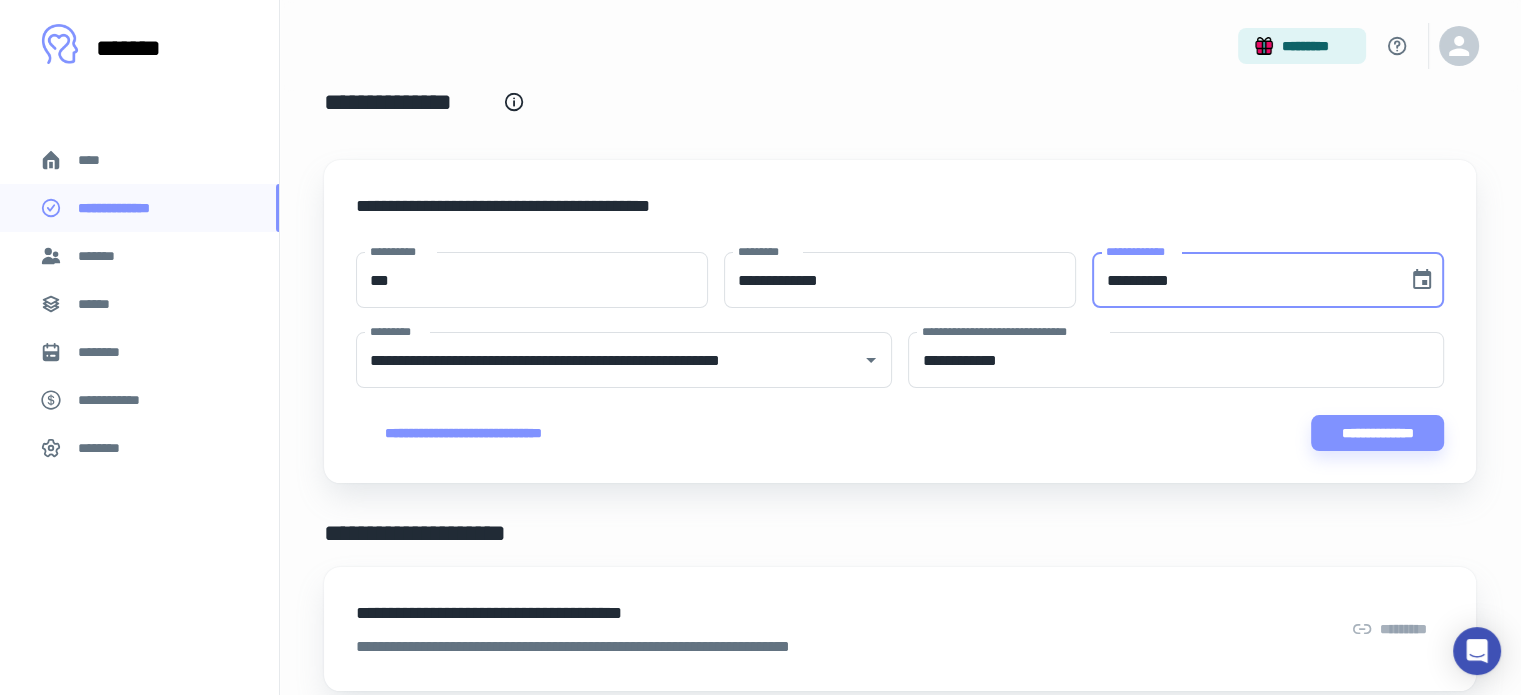 type on "**********" 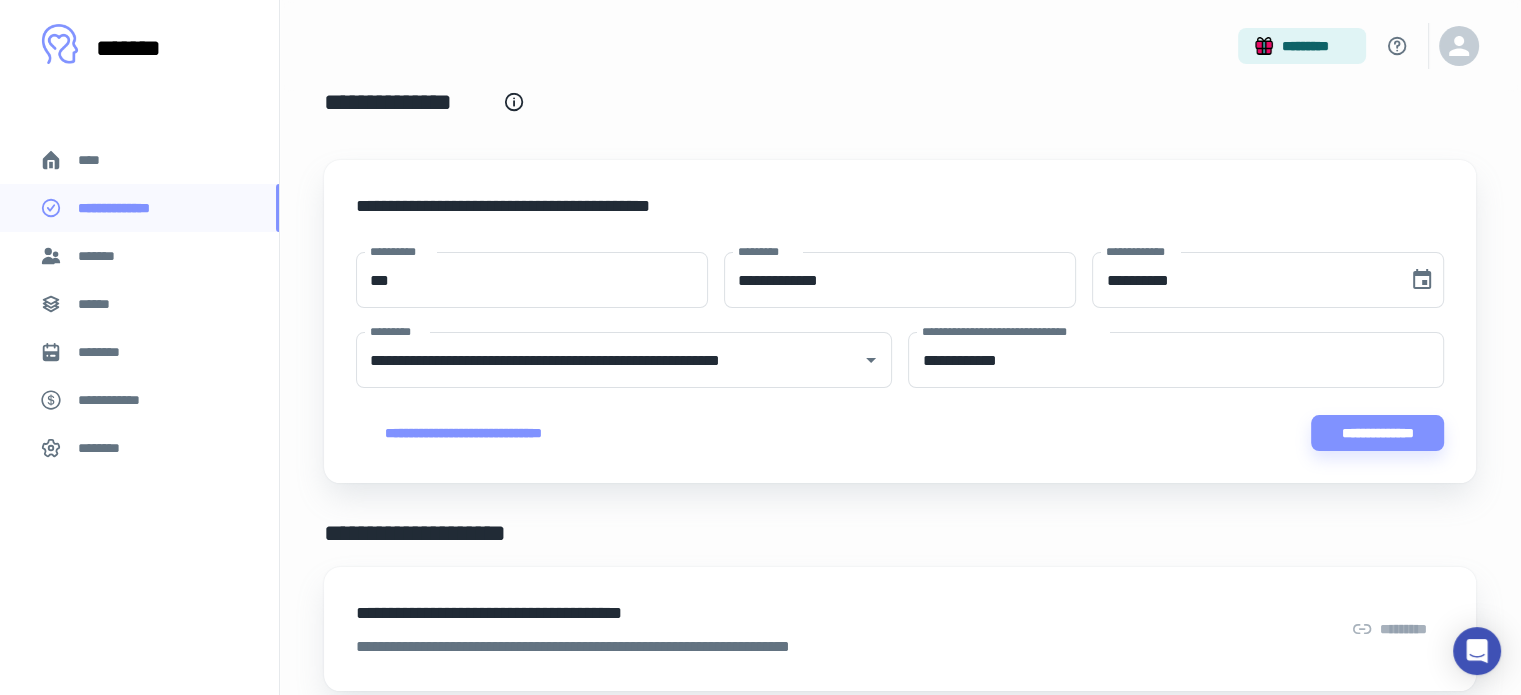 click on "**********" at bounding box center (900, 222) 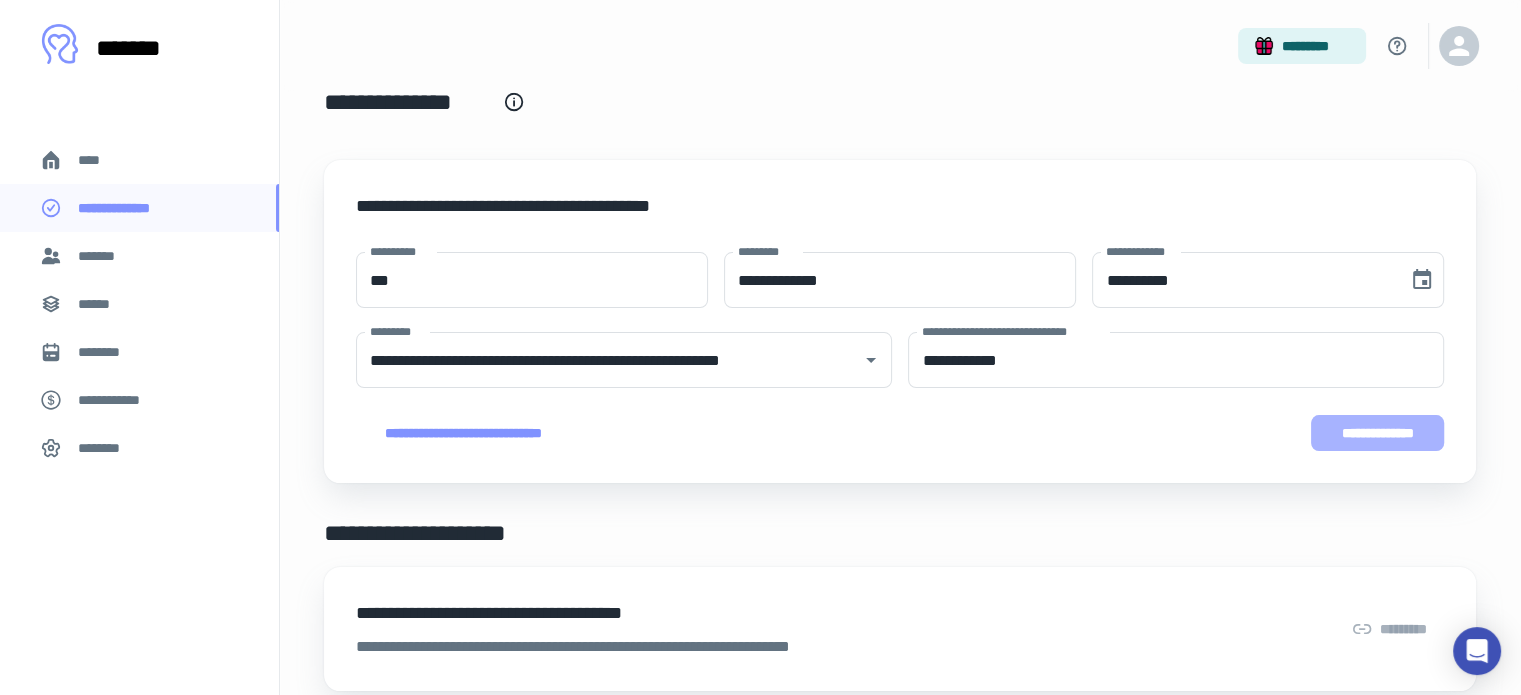 click on "**********" at bounding box center [1378, 433] 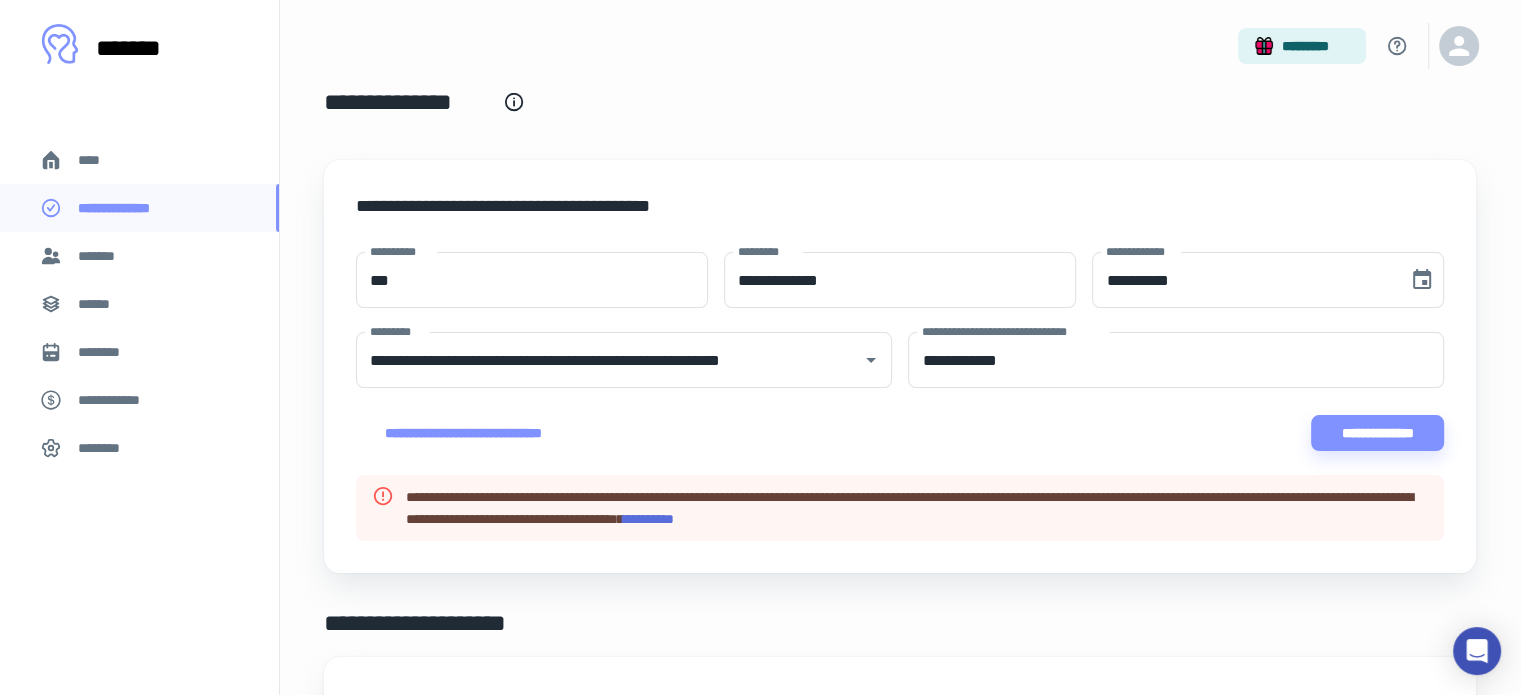 click 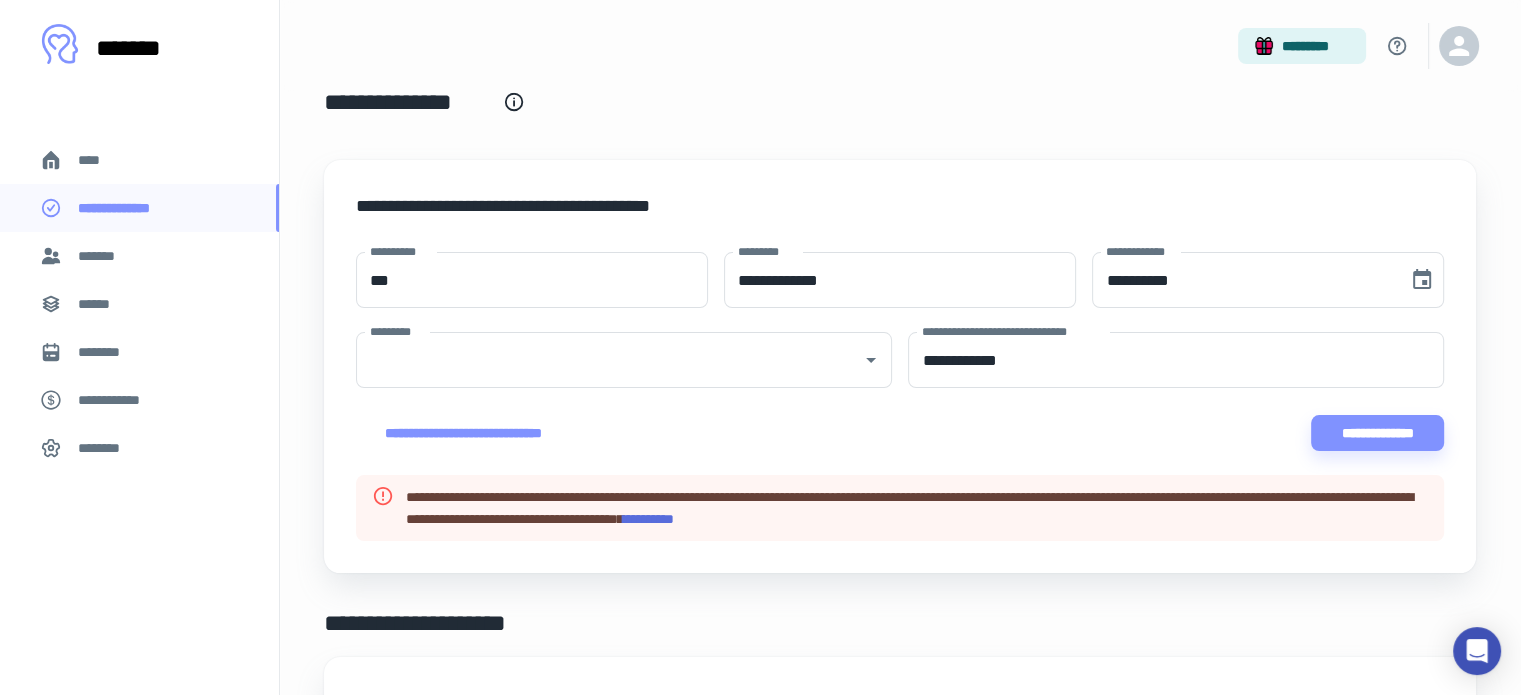 scroll, scrollTop: 0, scrollLeft: 0, axis: both 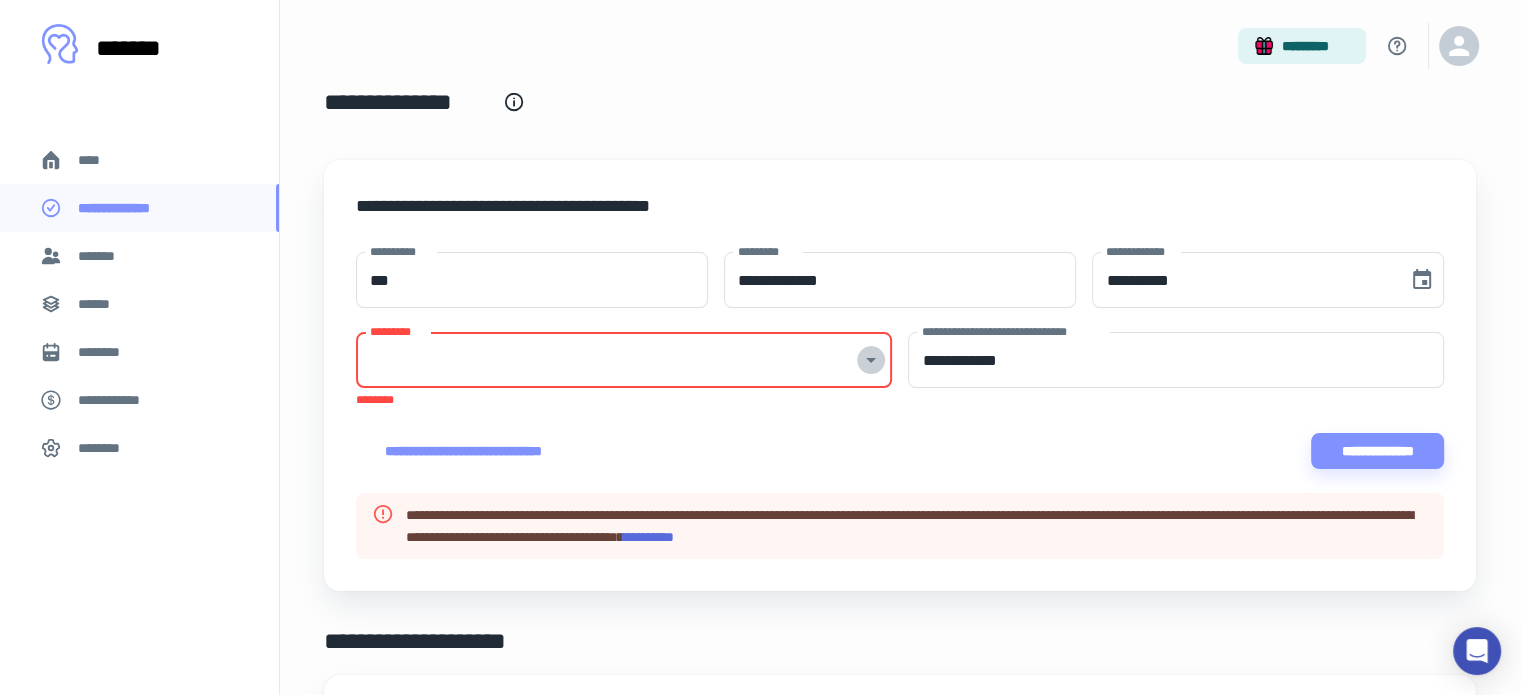 click 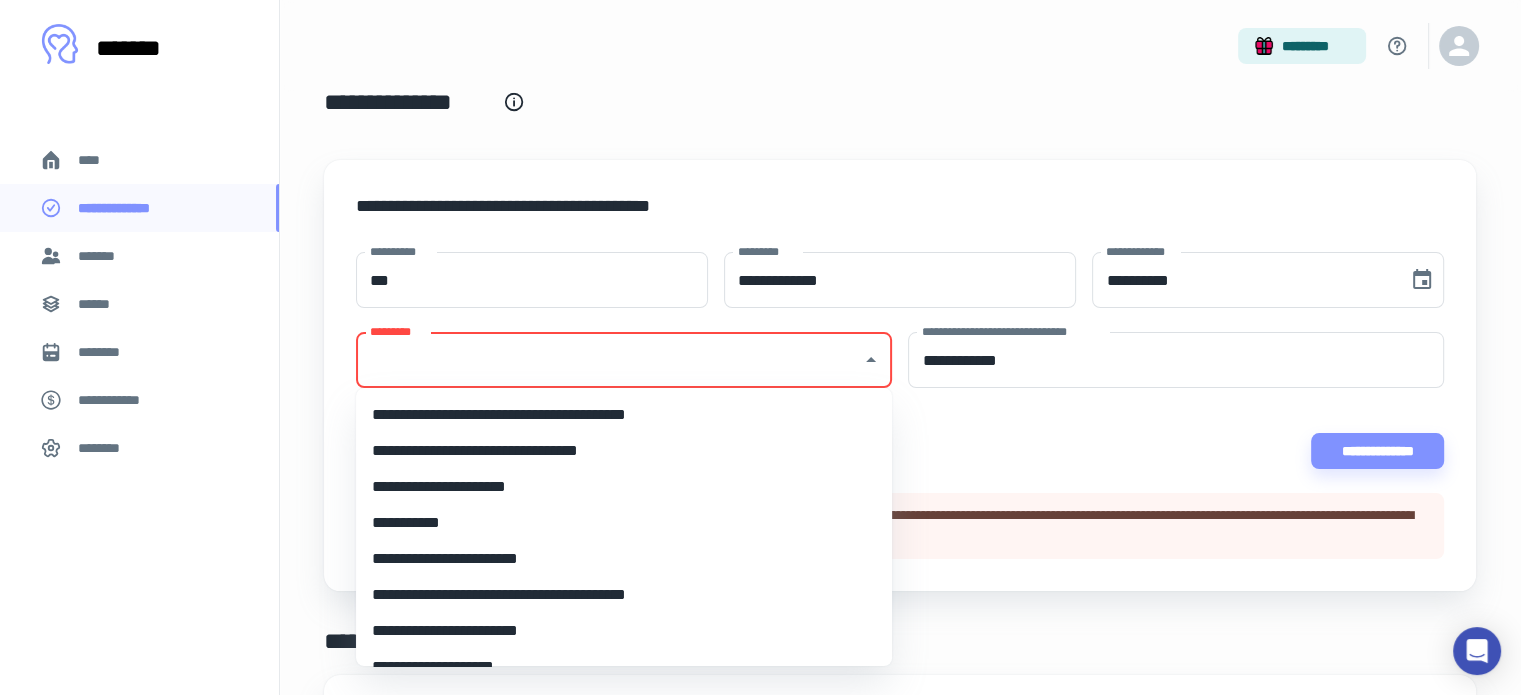scroll, scrollTop: 4884, scrollLeft: 0, axis: vertical 